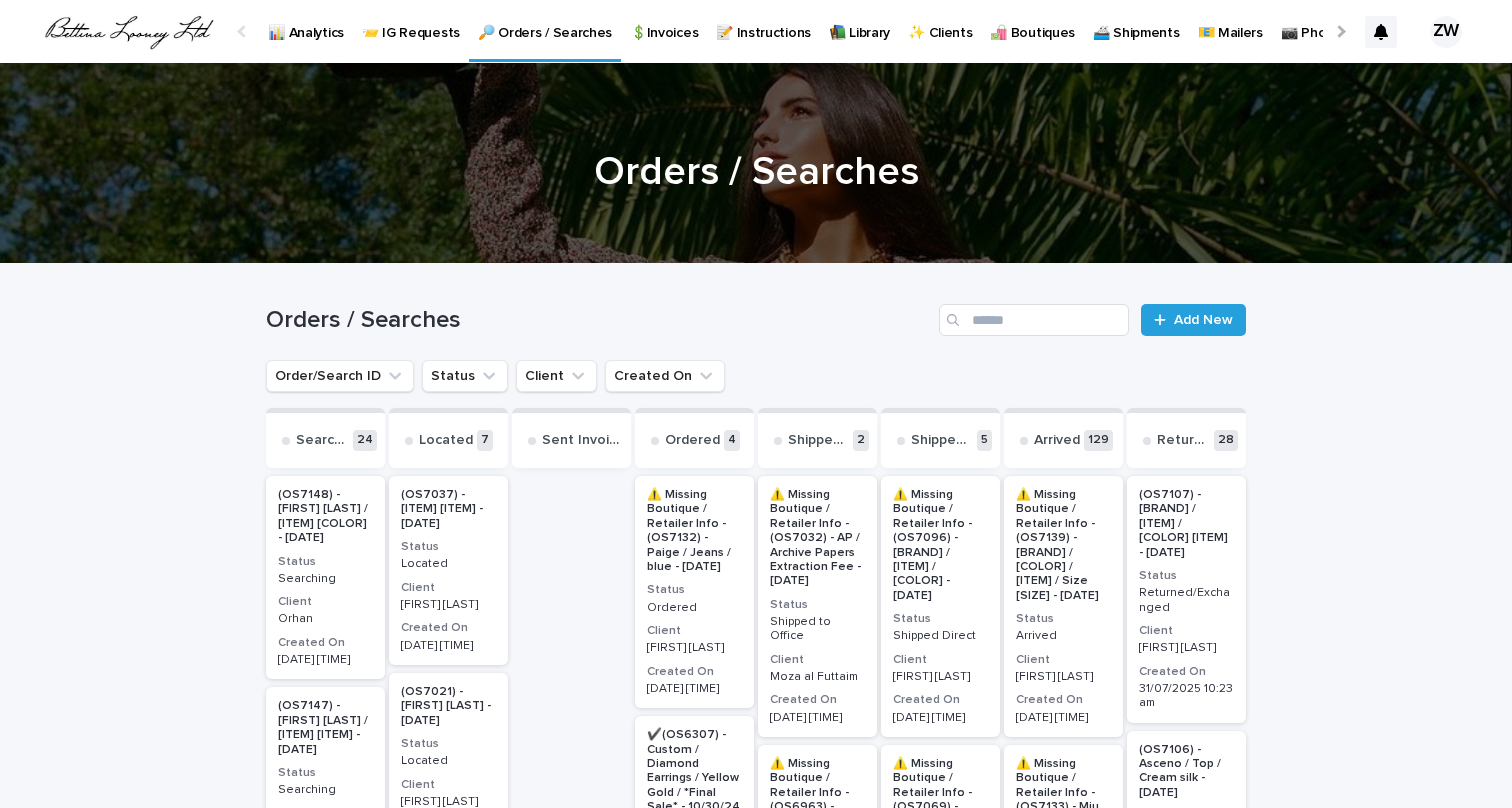 scroll, scrollTop: 0, scrollLeft: 0, axis: both 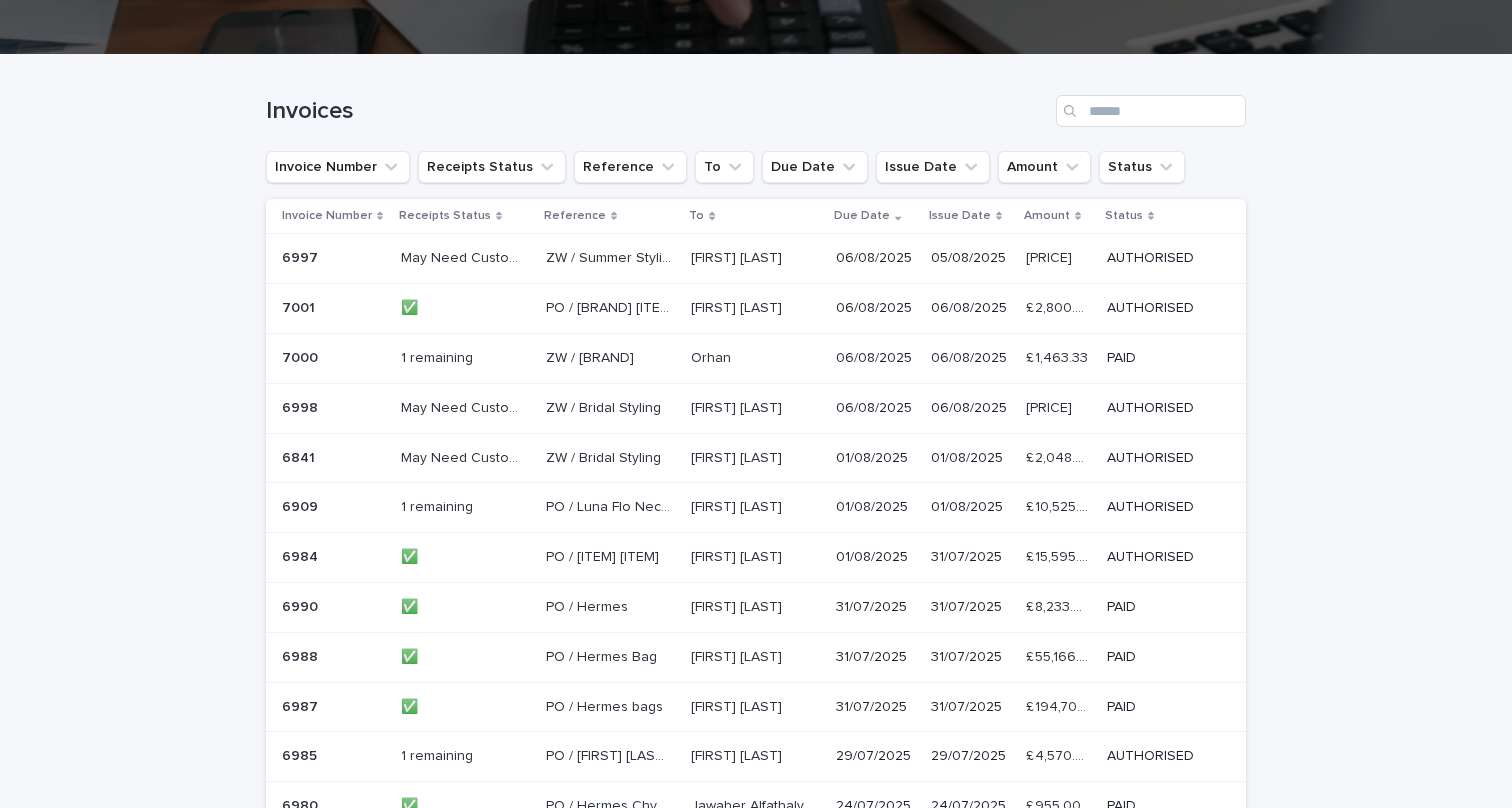 click on "ZW / [BRAND] ZW / [BRAND]" at bounding box center (610, 358) 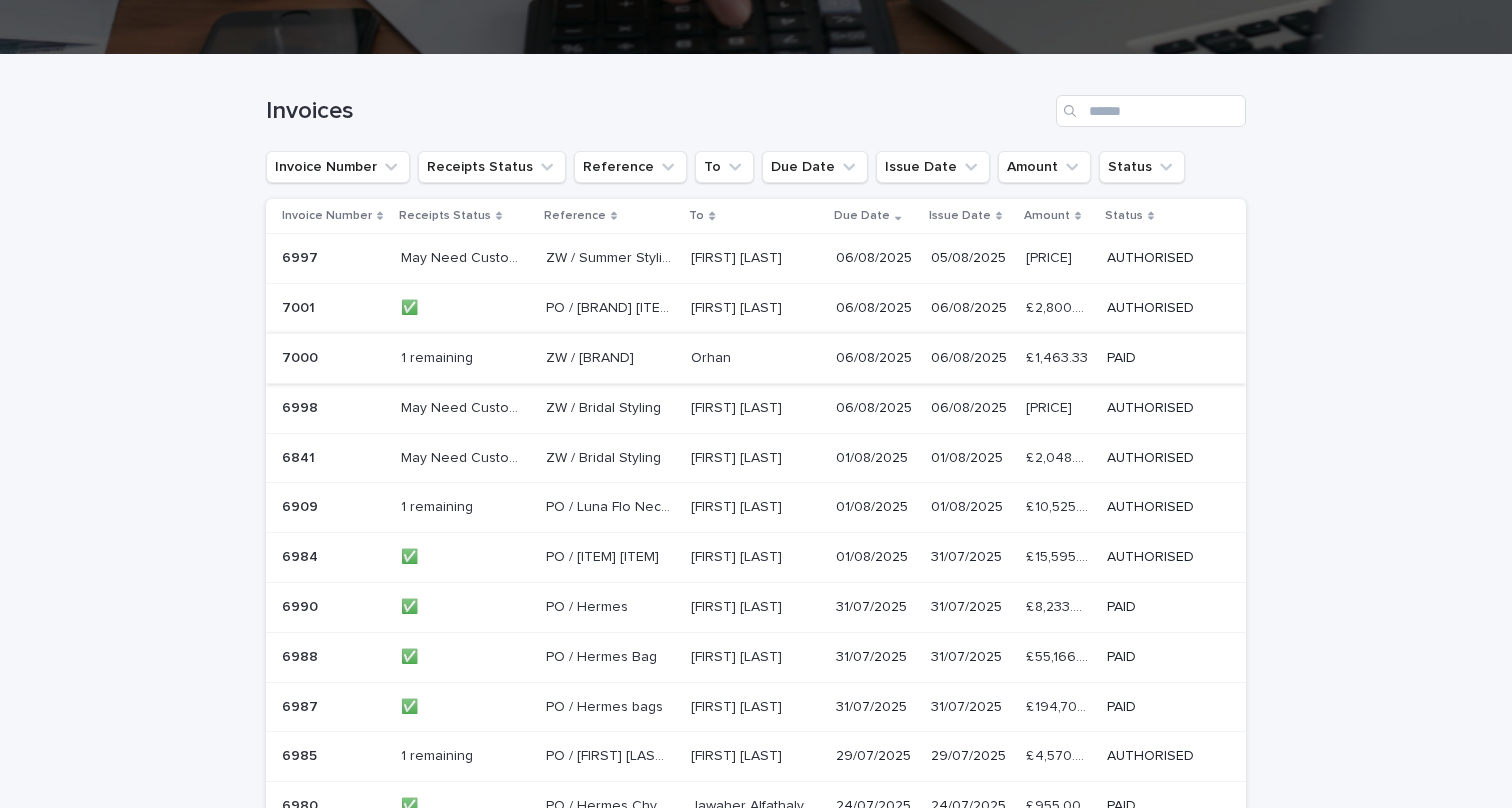 scroll, scrollTop: 0, scrollLeft: 0, axis: both 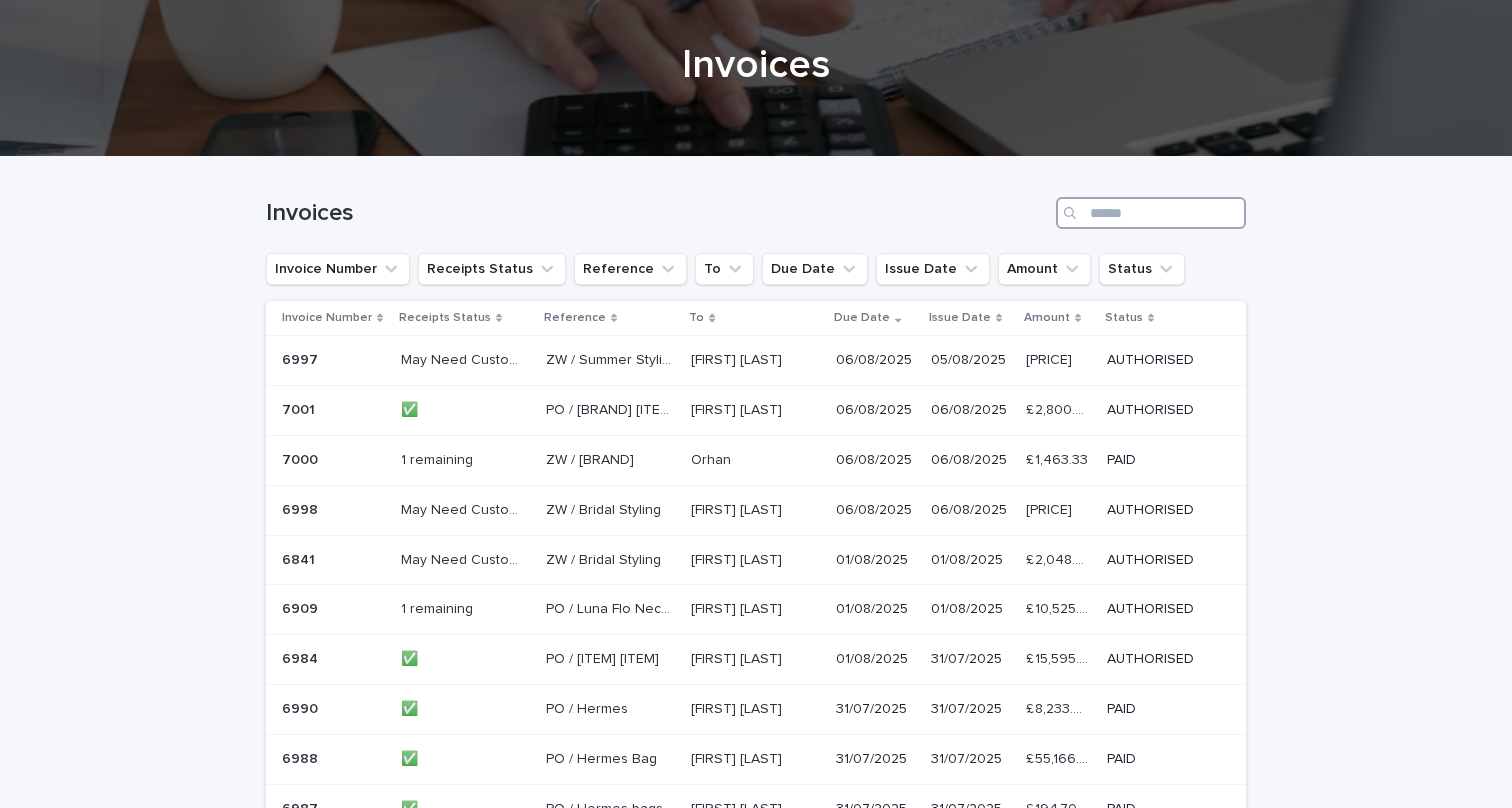 click at bounding box center [1151, 213] 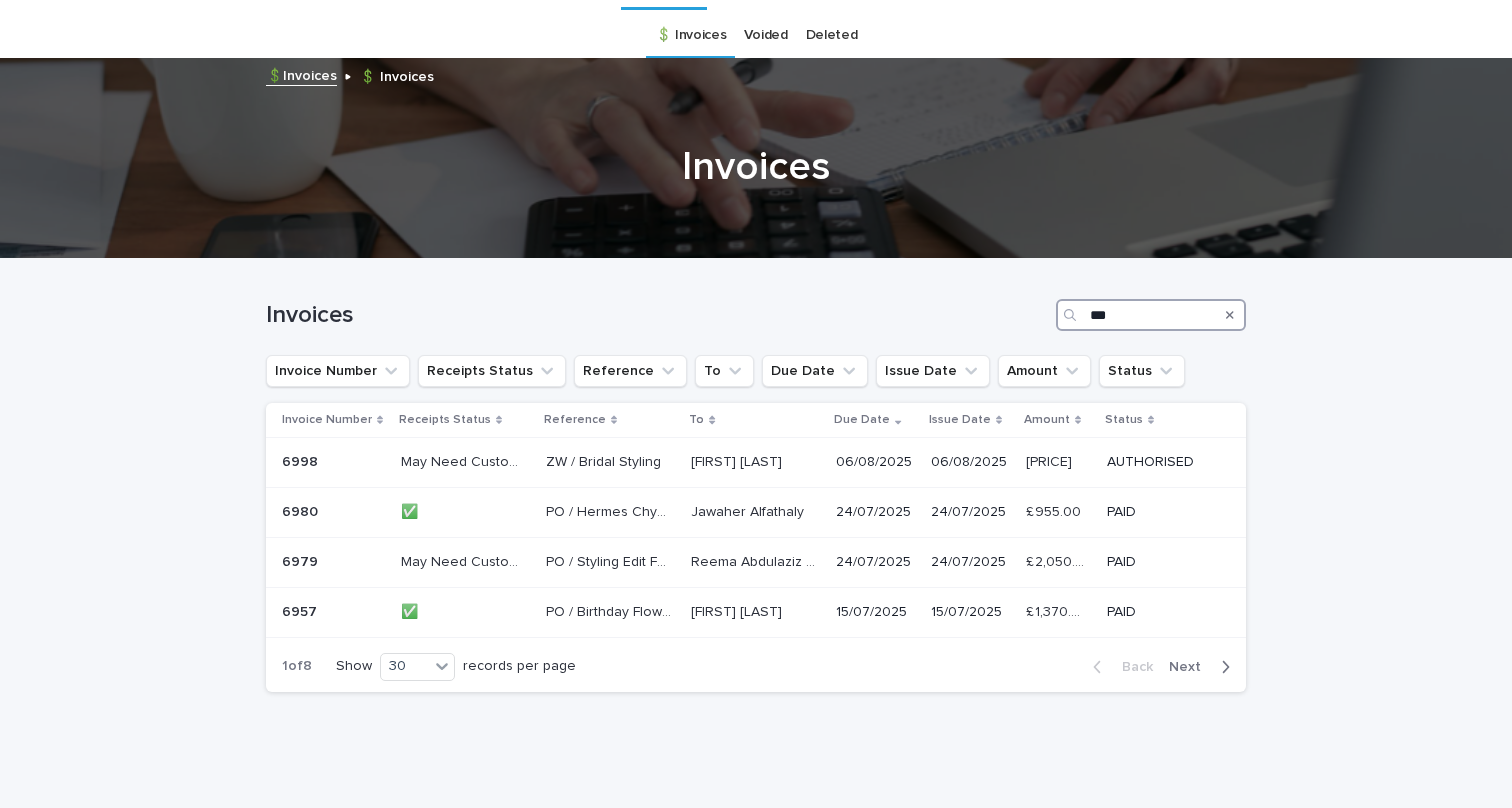 scroll, scrollTop: 52, scrollLeft: 0, axis: vertical 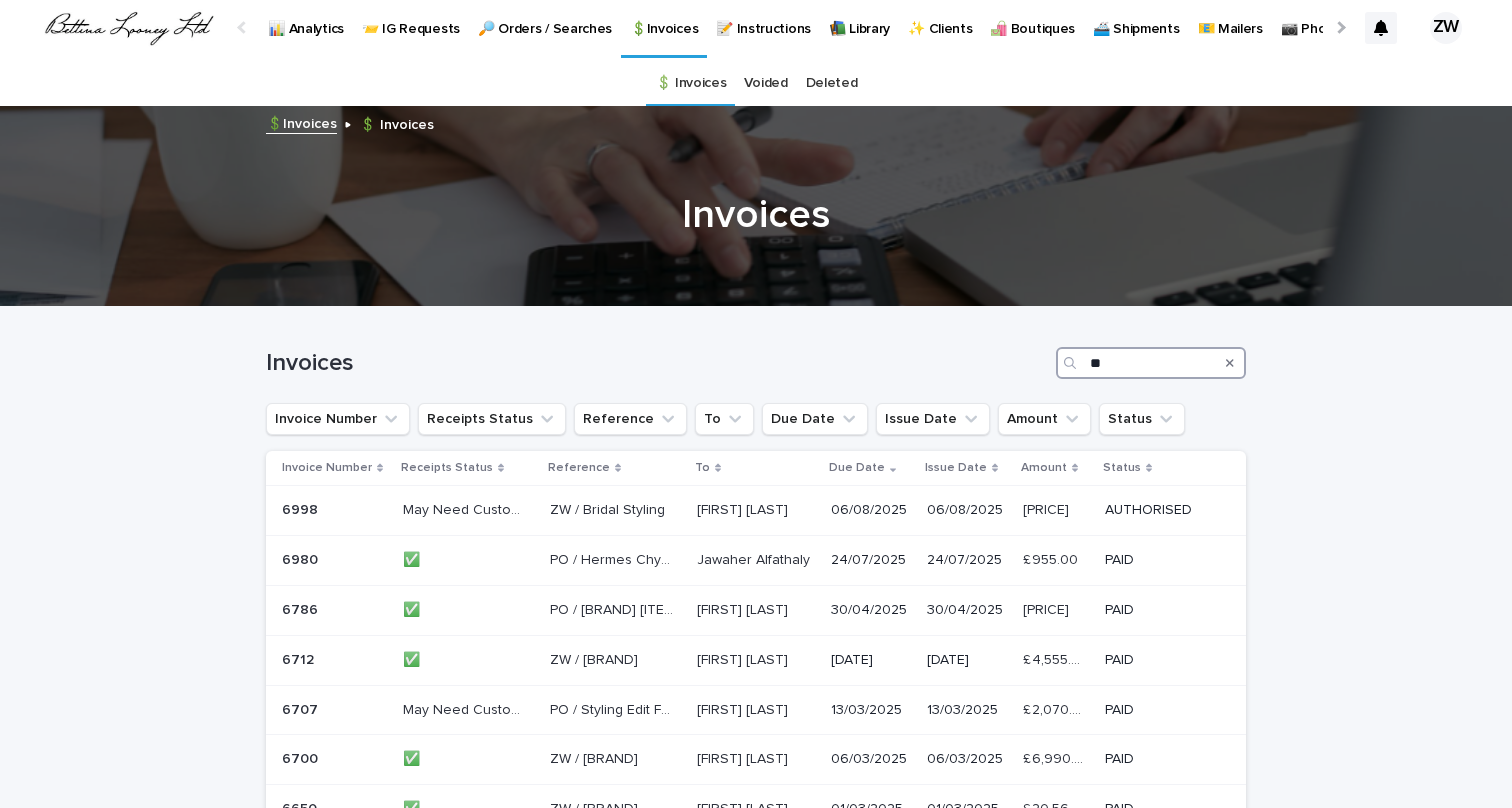 type on "*" 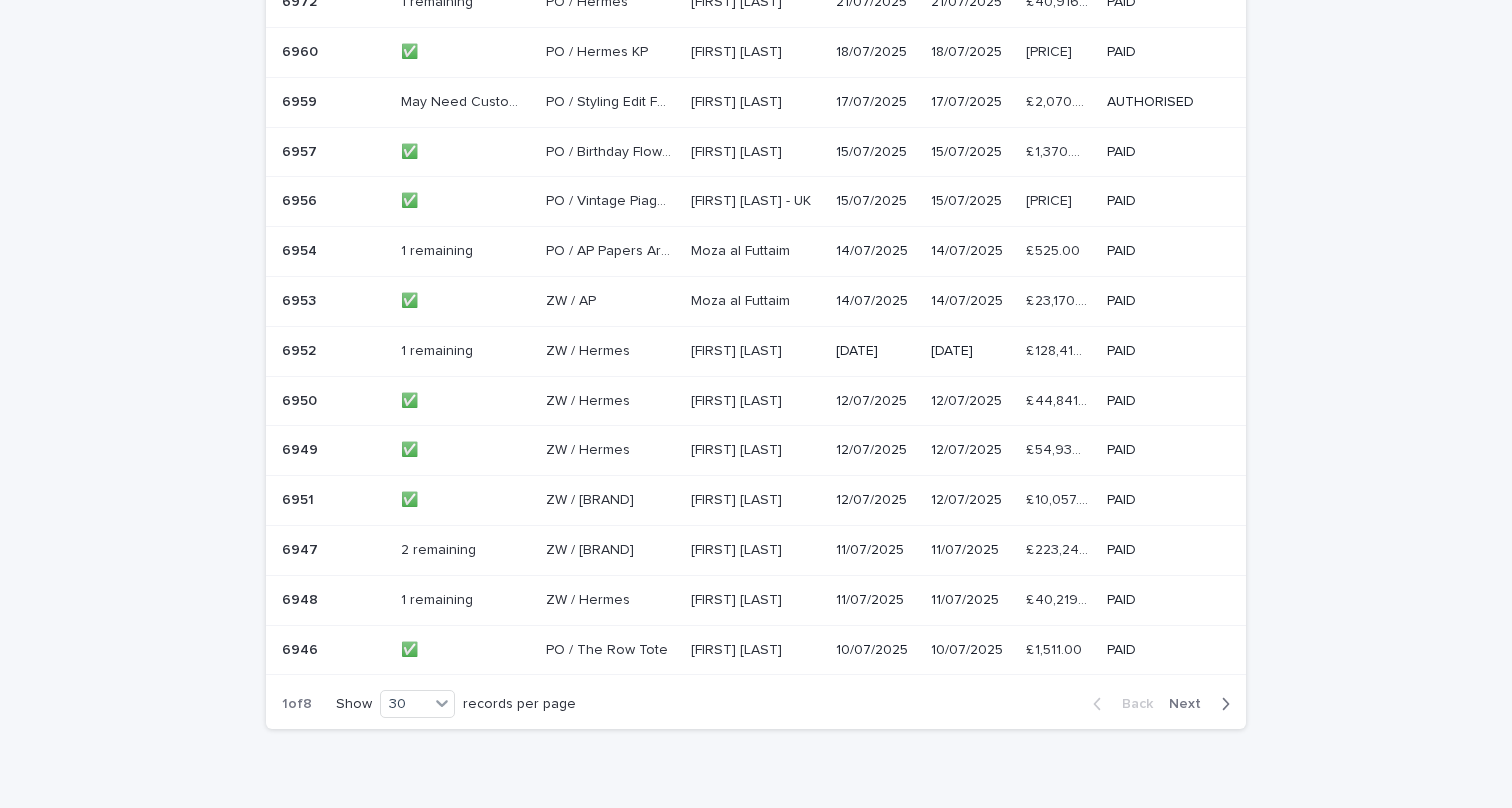 scroll, scrollTop: 1347, scrollLeft: 0, axis: vertical 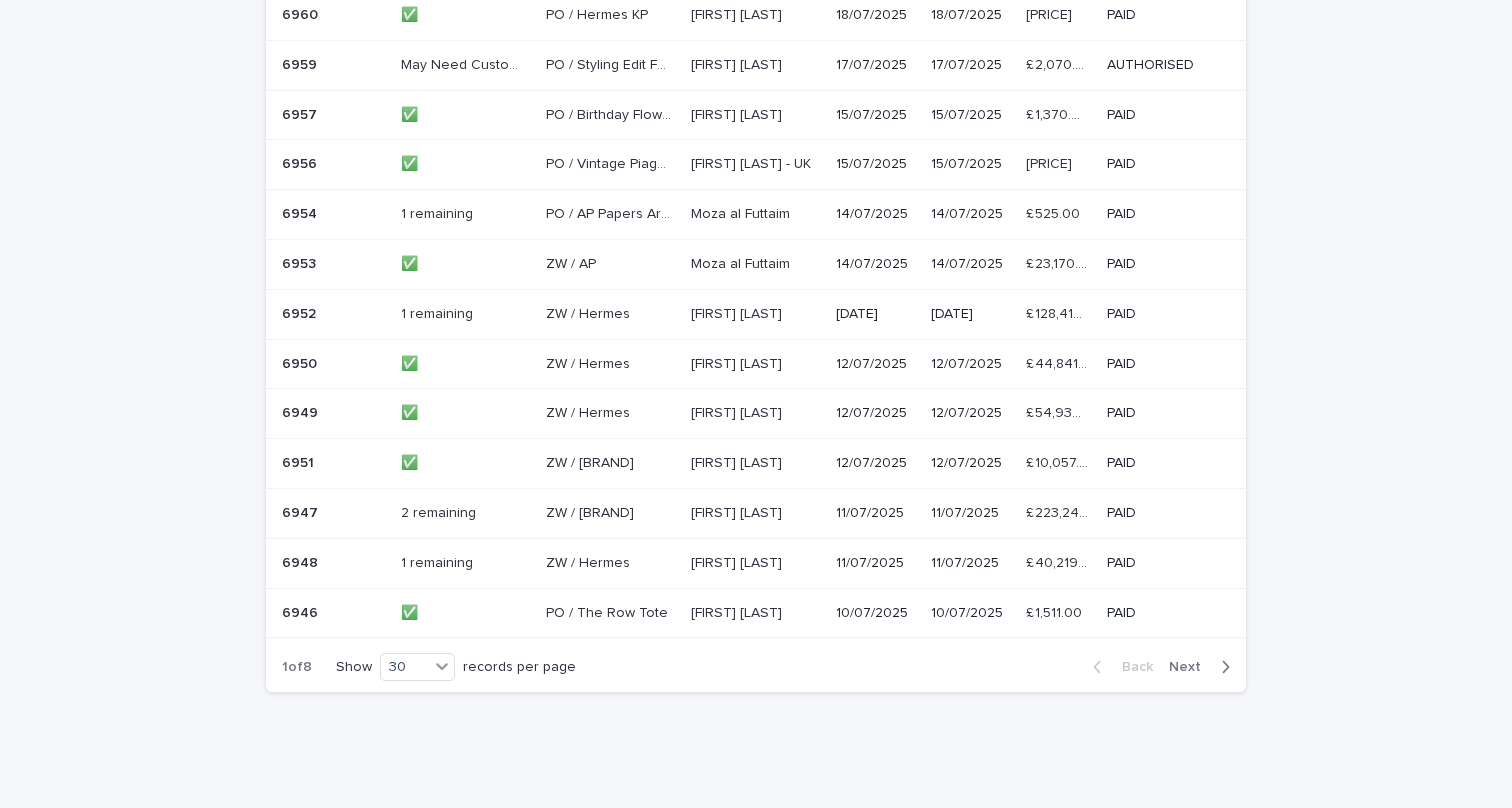 click on "Next" at bounding box center [1191, 667] 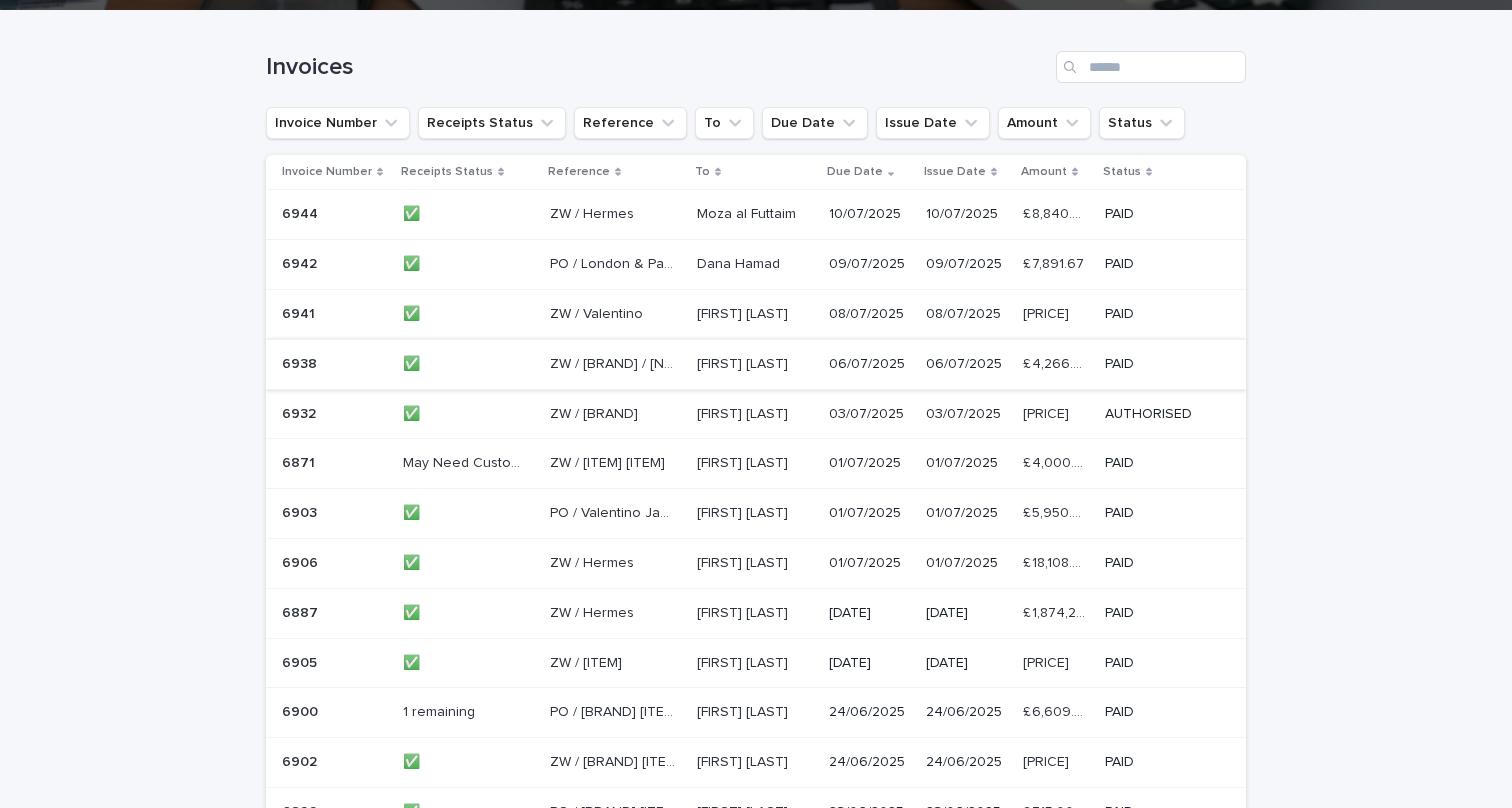 scroll, scrollTop: 276, scrollLeft: 0, axis: vertical 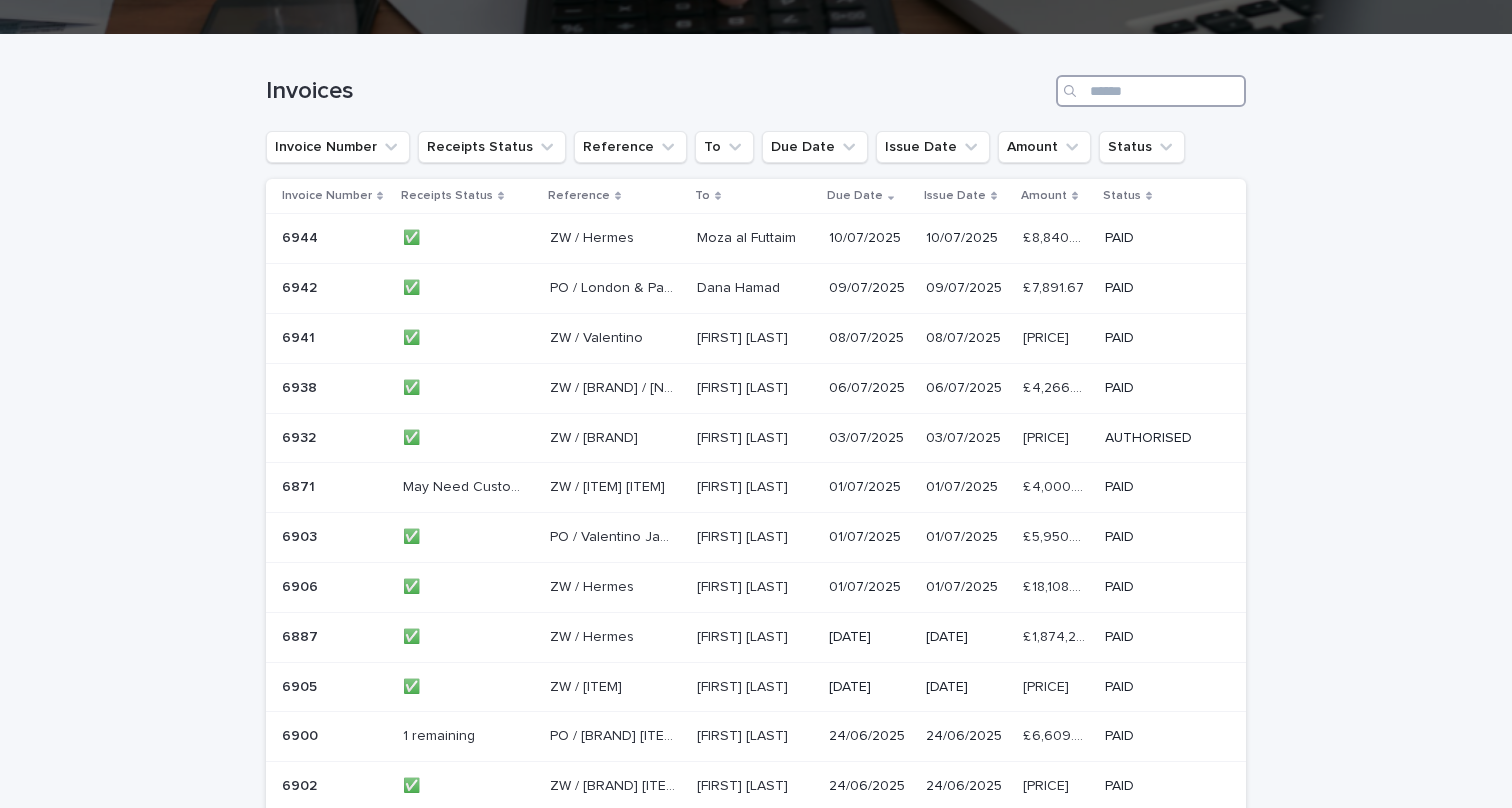 click at bounding box center (1151, 91) 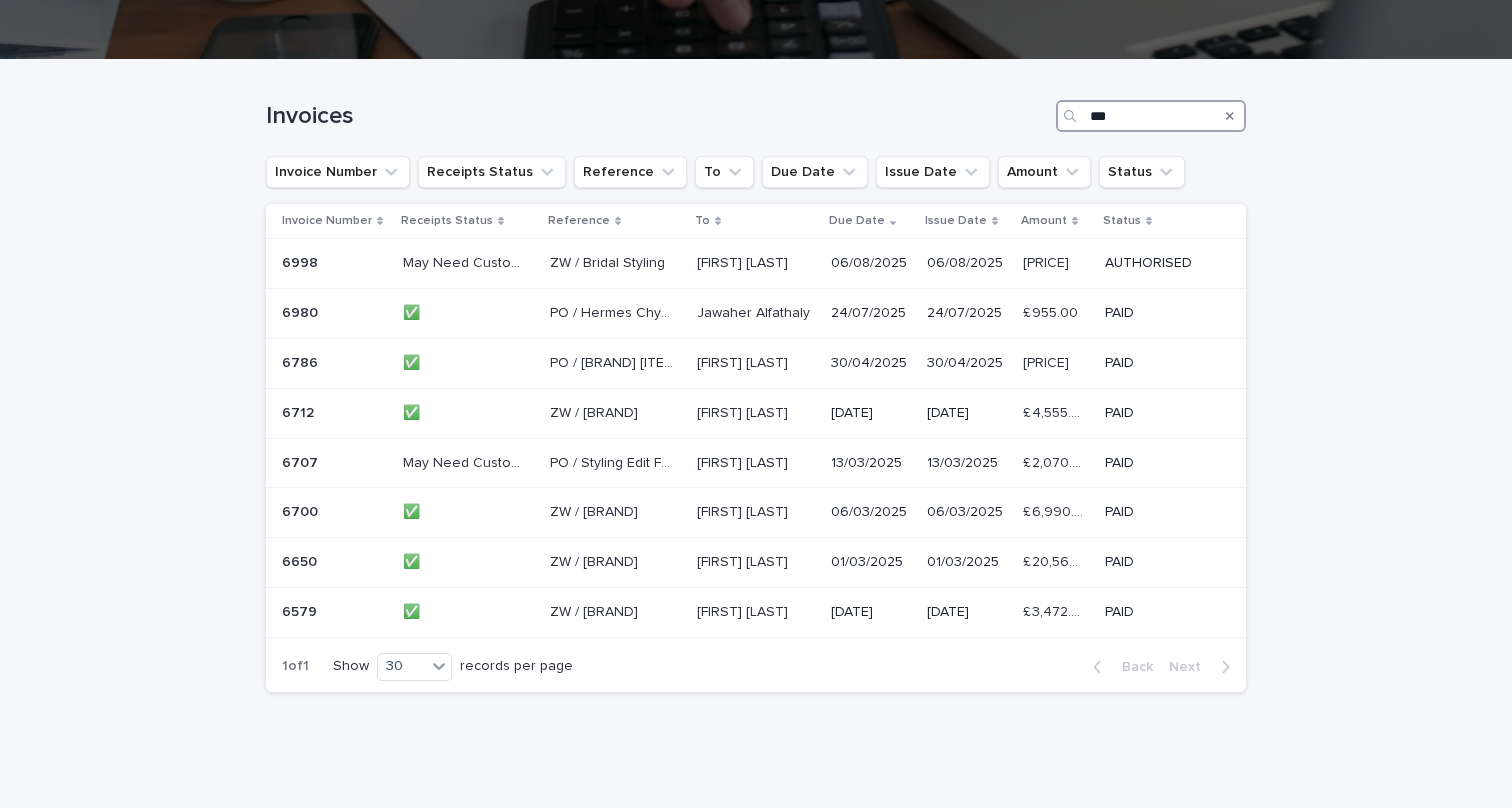 scroll, scrollTop: 252, scrollLeft: 0, axis: vertical 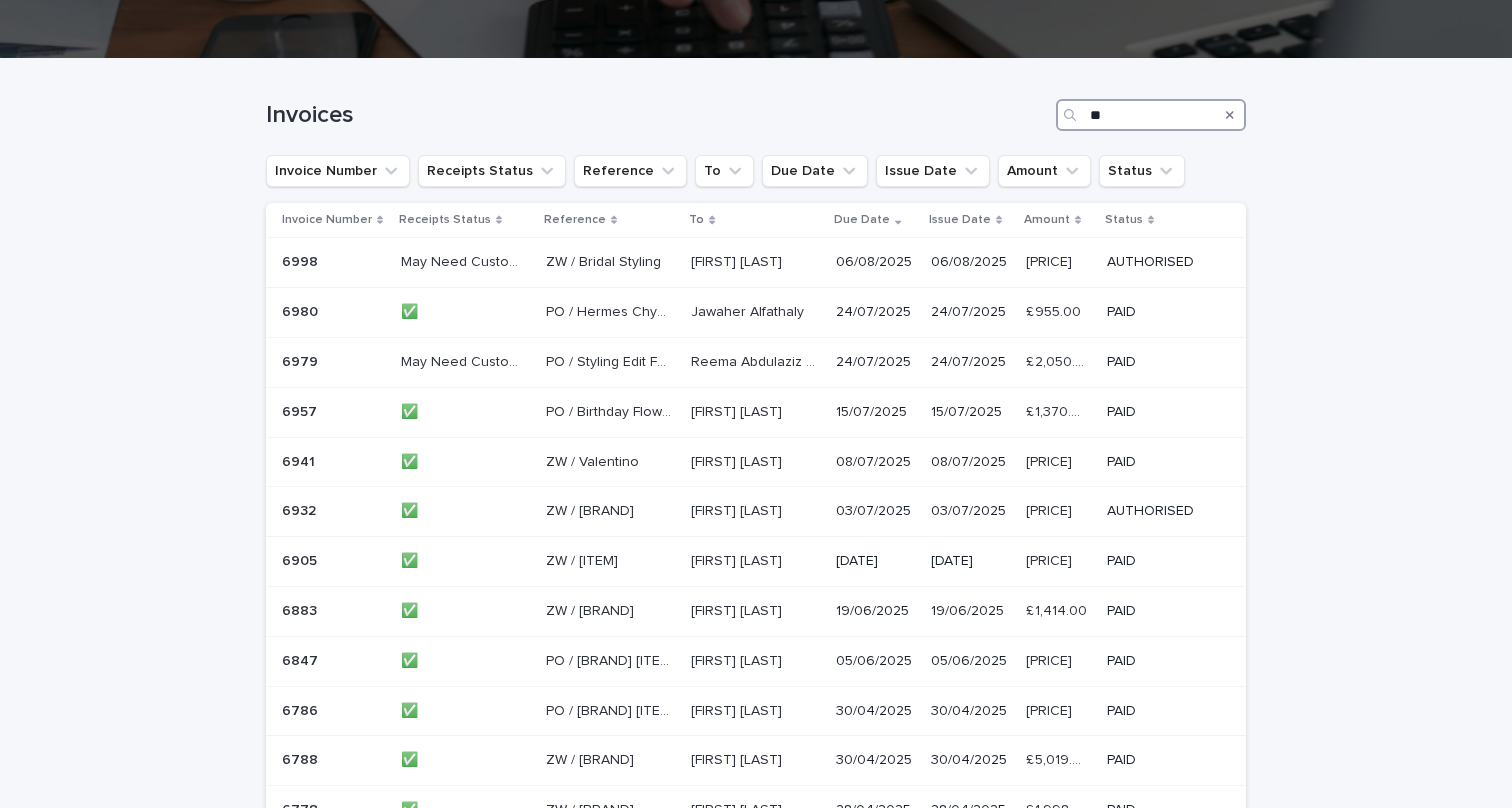 type on "*" 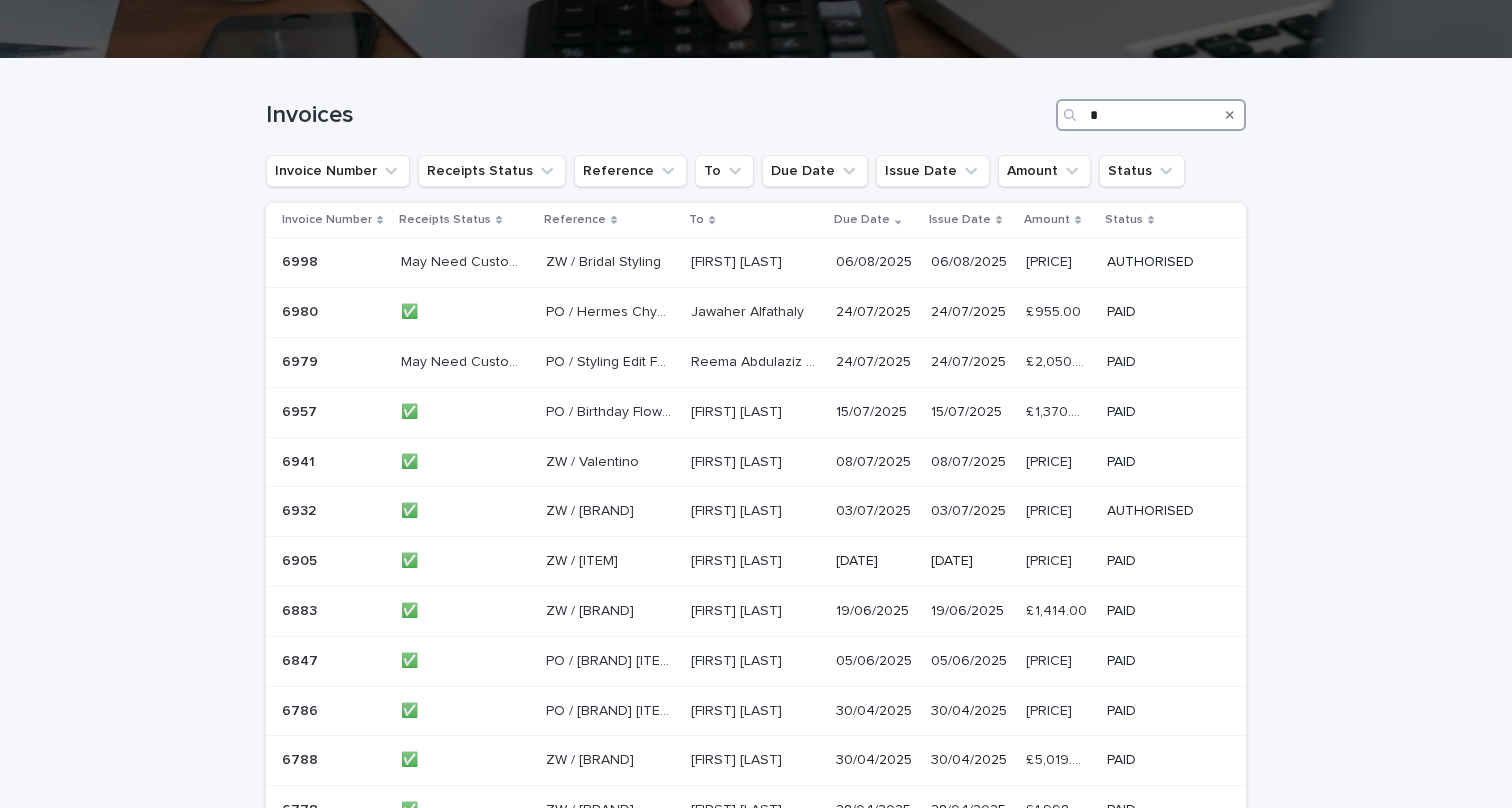 scroll, scrollTop: 276, scrollLeft: 0, axis: vertical 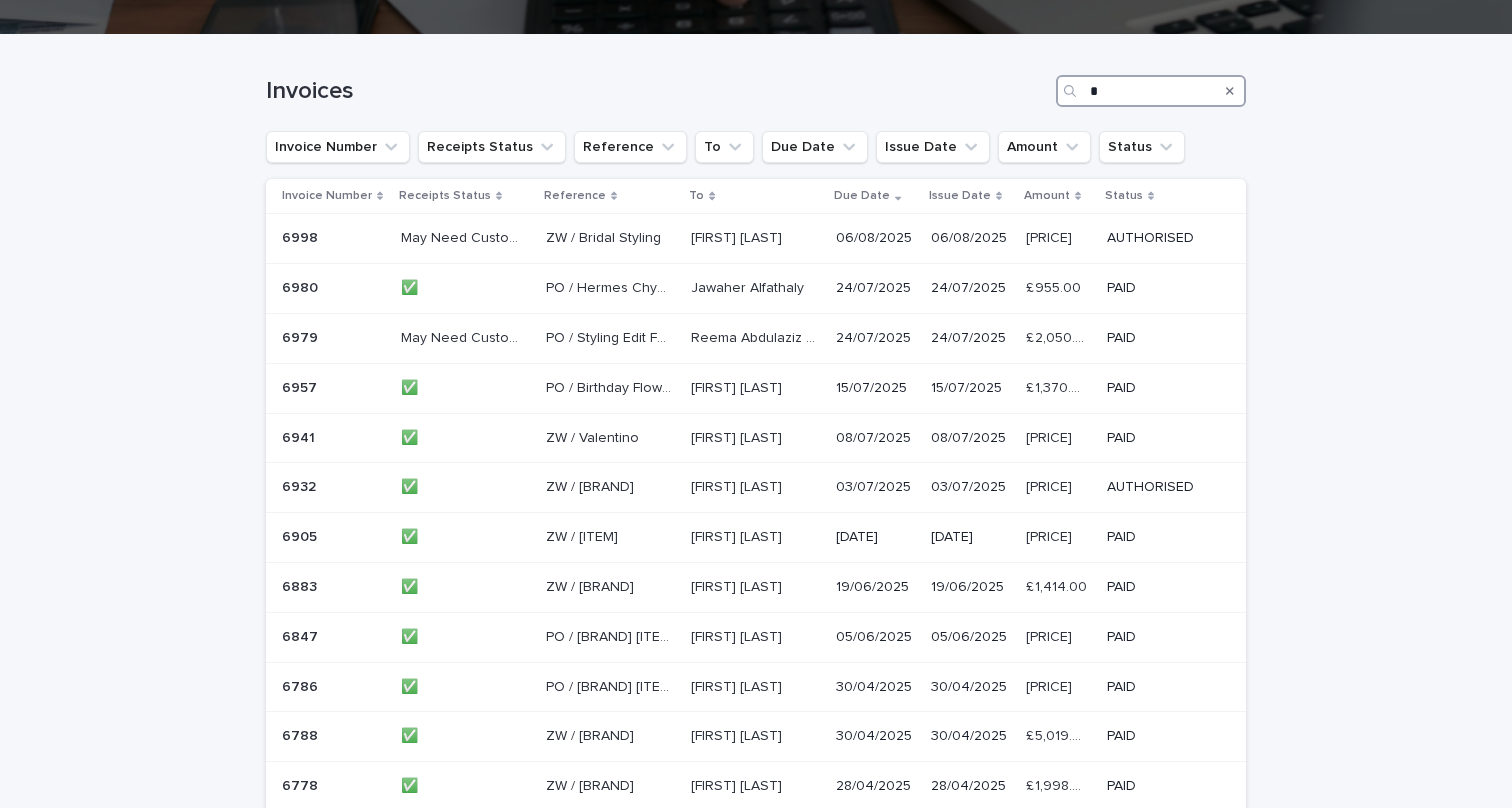 type 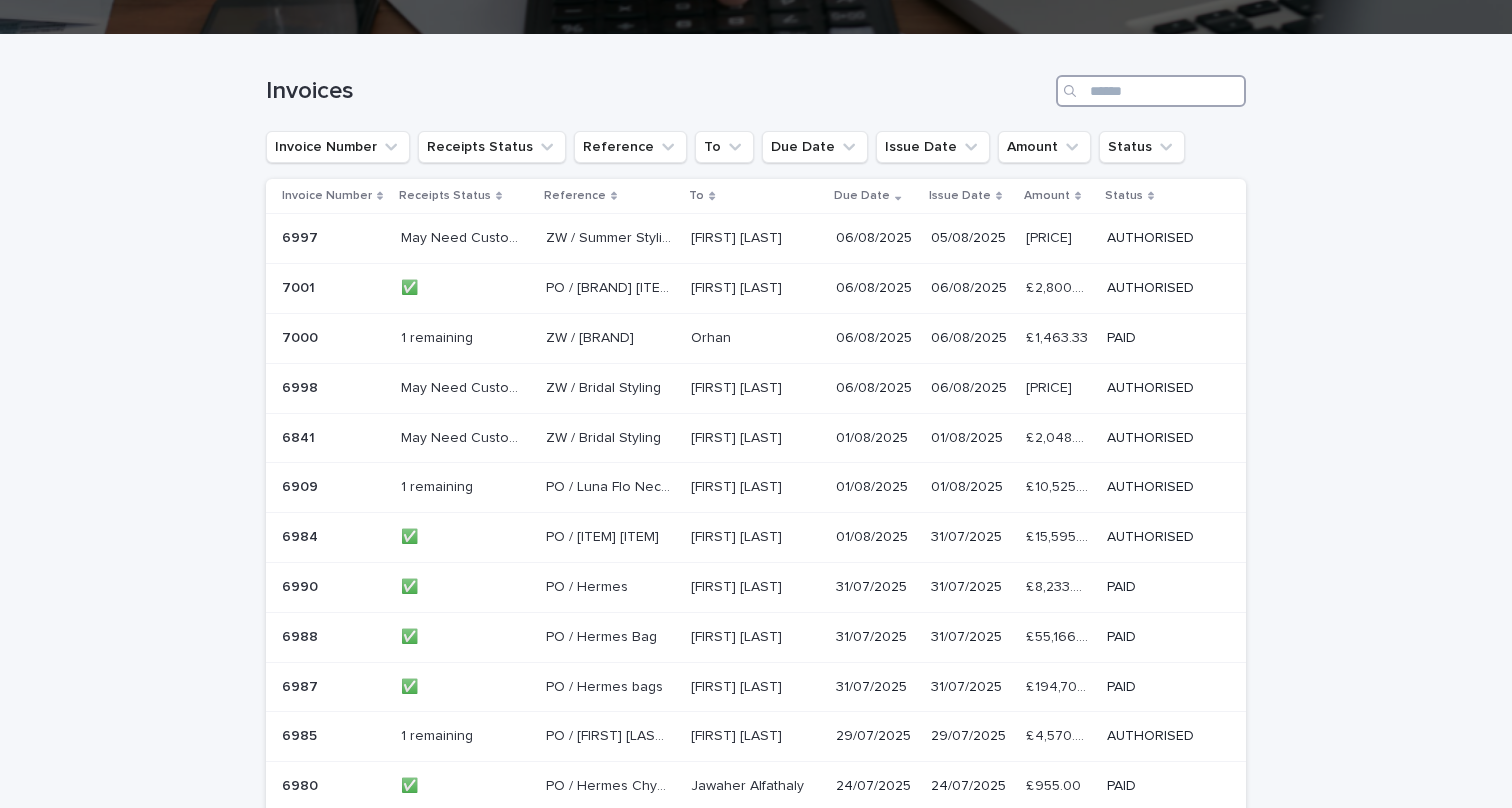 scroll, scrollTop: 0, scrollLeft: 0, axis: both 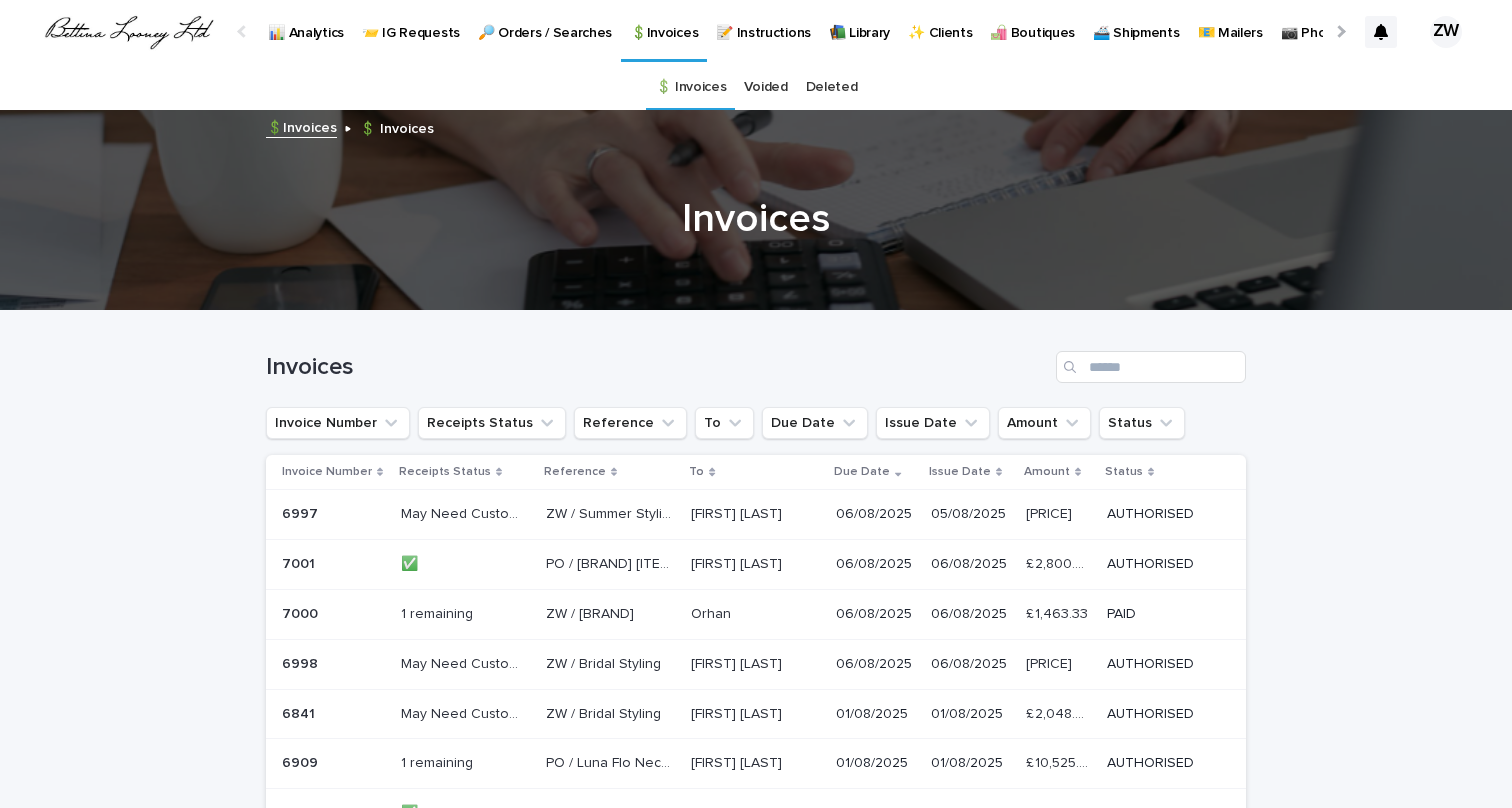 click on "🔎 Orders / Searches" at bounding box center (545, 21) 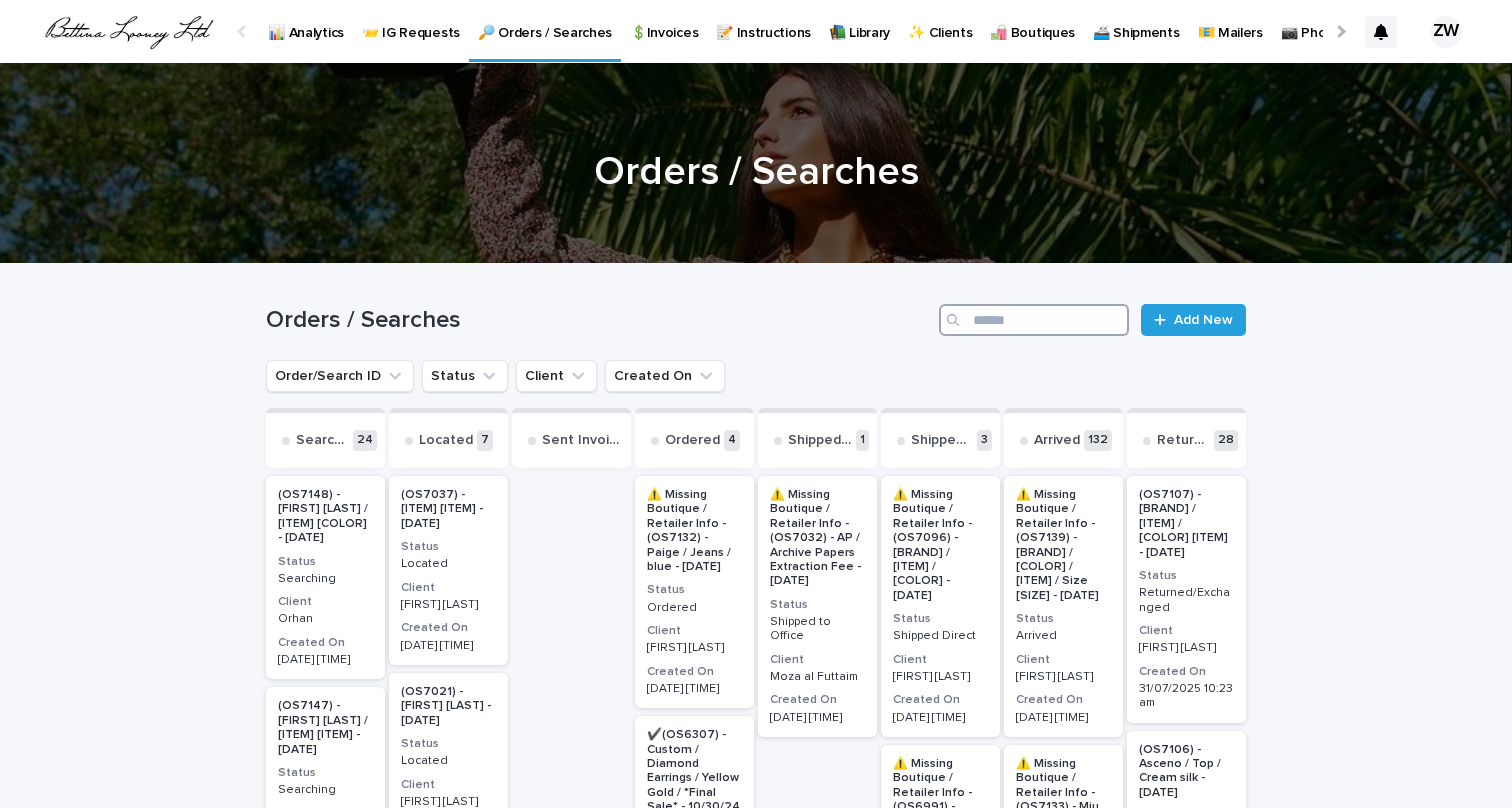 click at bounding box center (1034, 320) 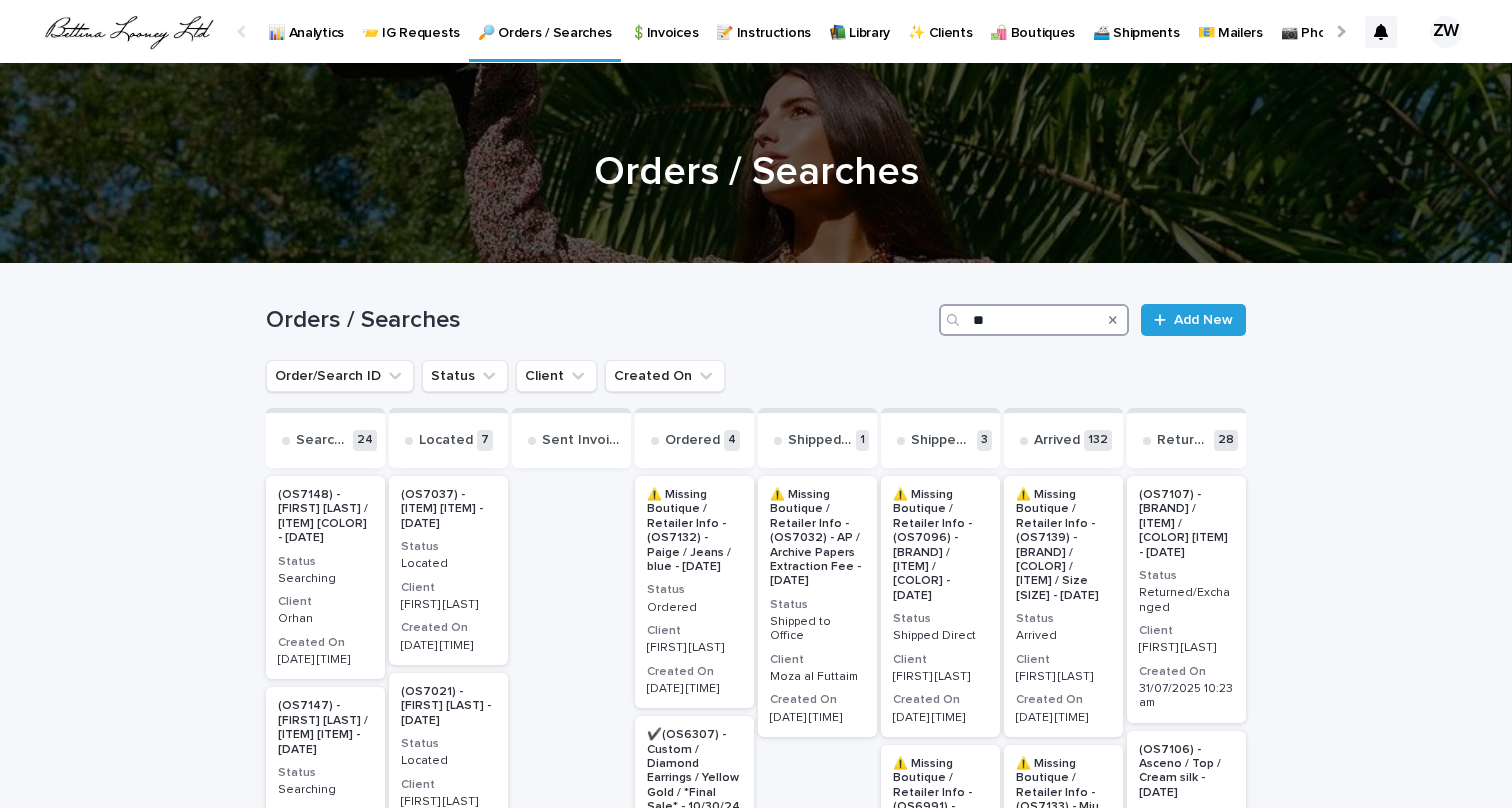 type on "***" 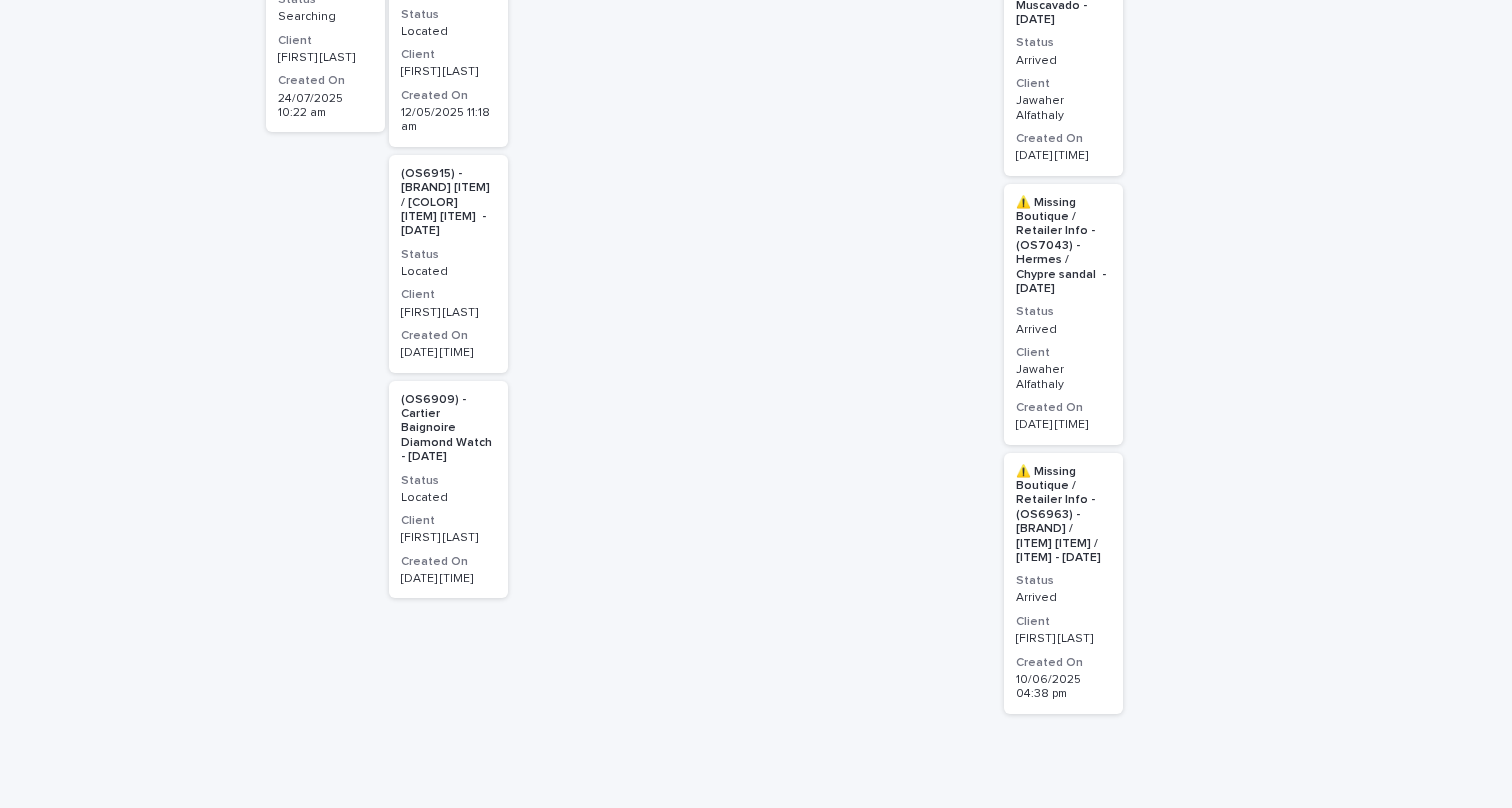 scroll, scrollTop: 554, scrollLeft: 0, axis: vertical 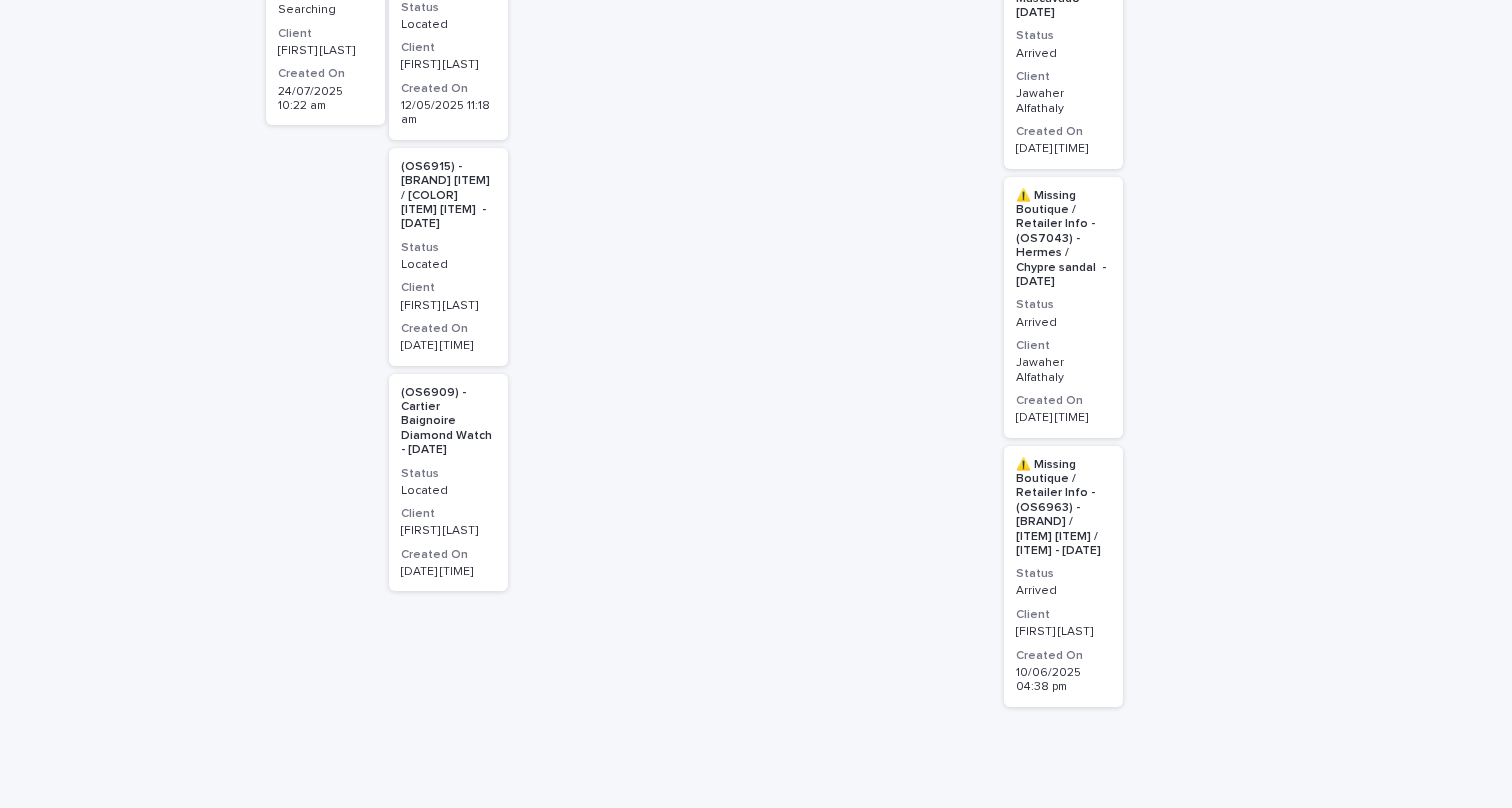 click on "⚠️ Missing Boutique / Retailer Info - (OS6963) - [BRAND] / [ITEM] [ITEM] / [ITEM] - [DATE]" at bounding box center (1063, 508) 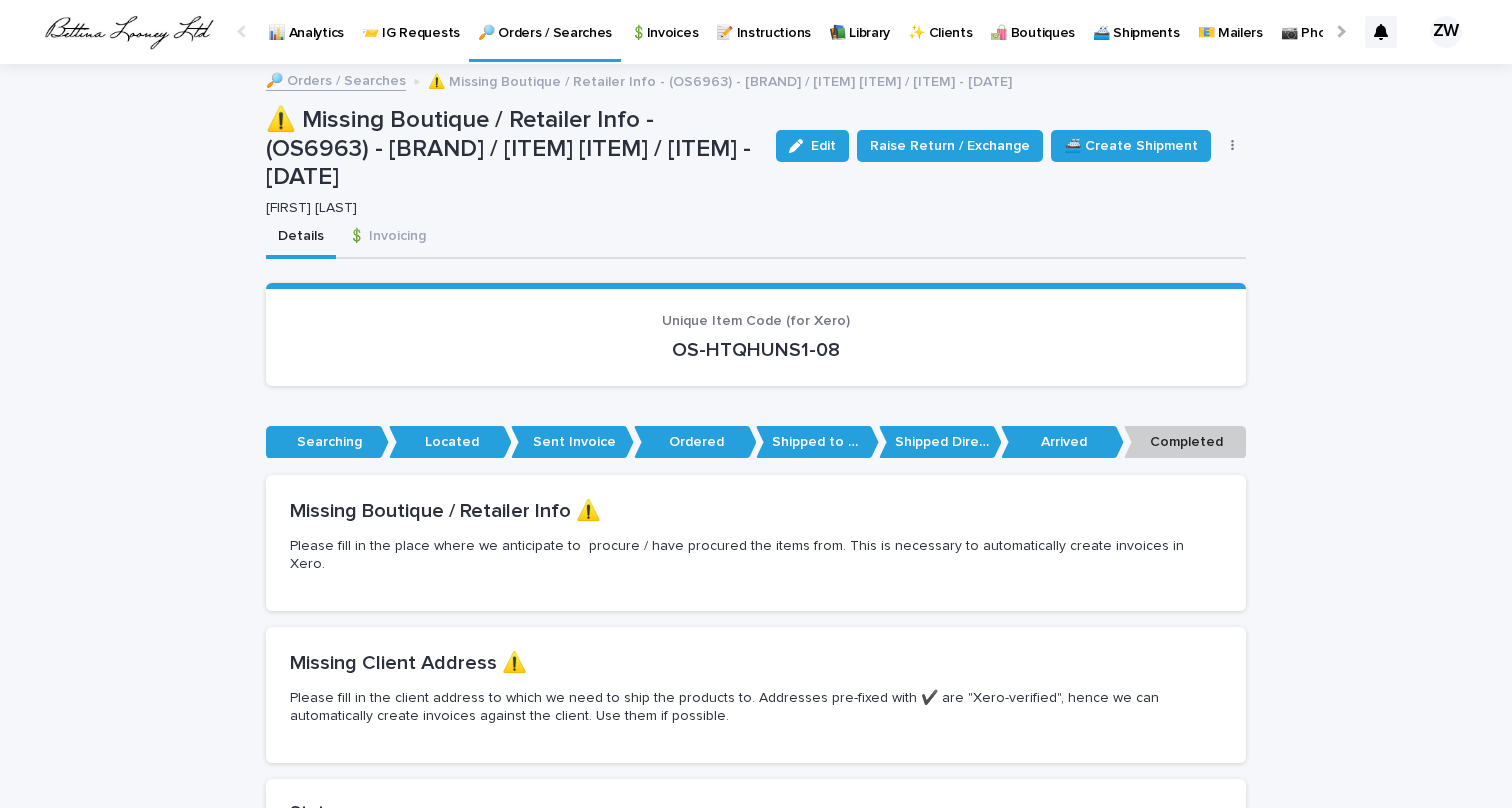 click on "[FIRST] [LAST]" at bounding box center (509, 208) 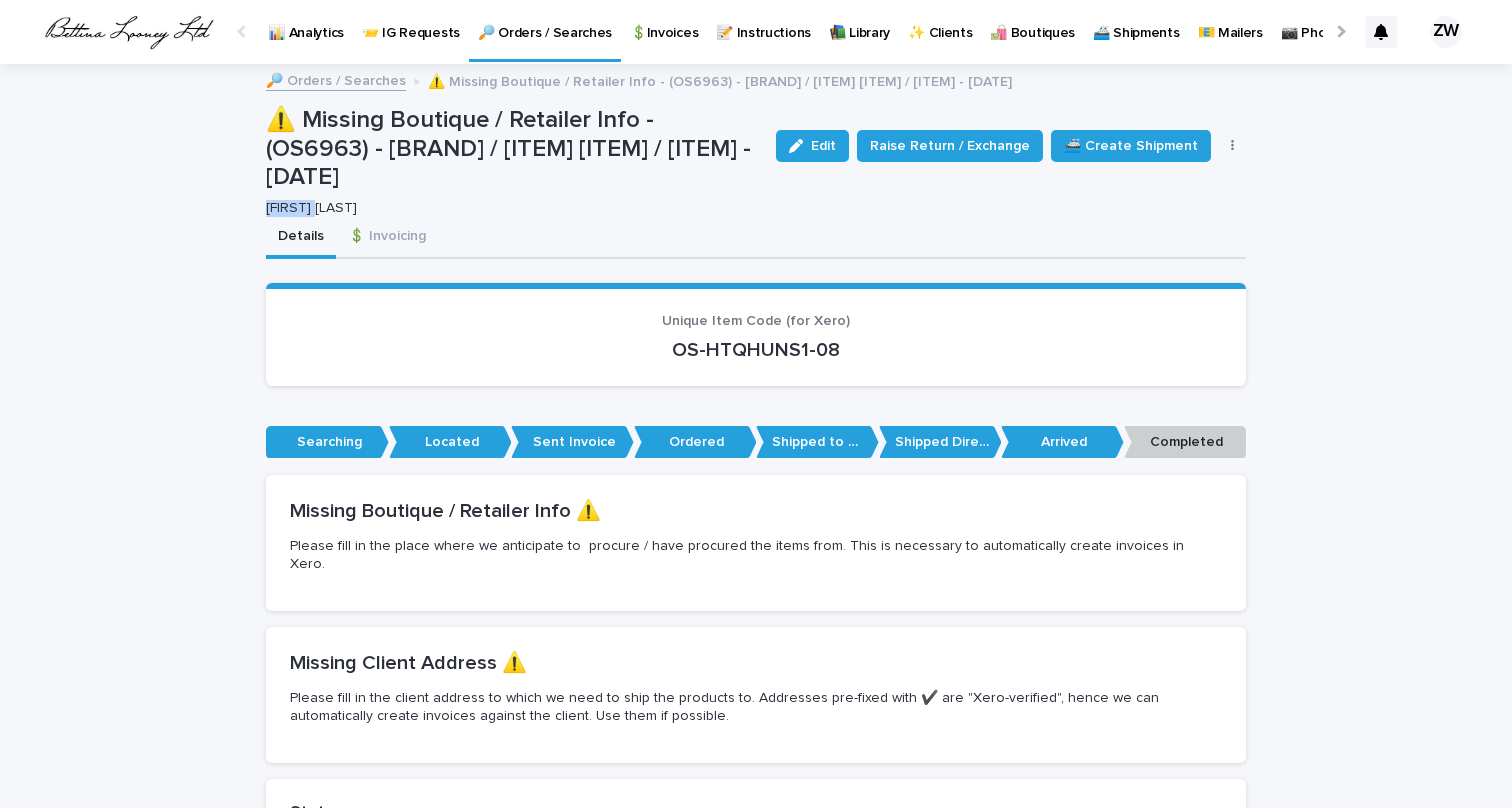click on "[FIRST] [LAST]" at bounding box center [509, 208] 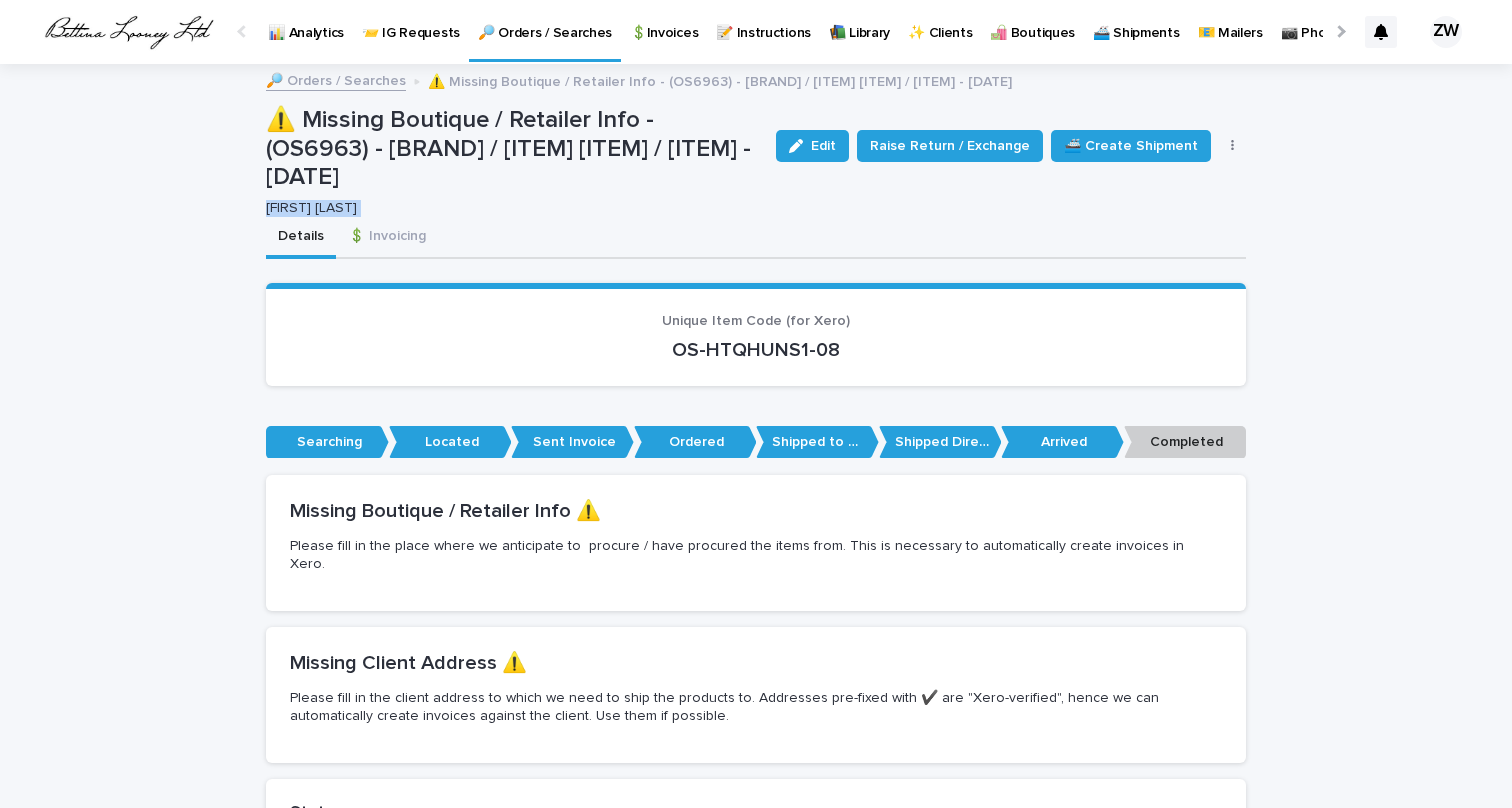 click on "[FIRST] [LAST]" at bounding box center [509, 208] 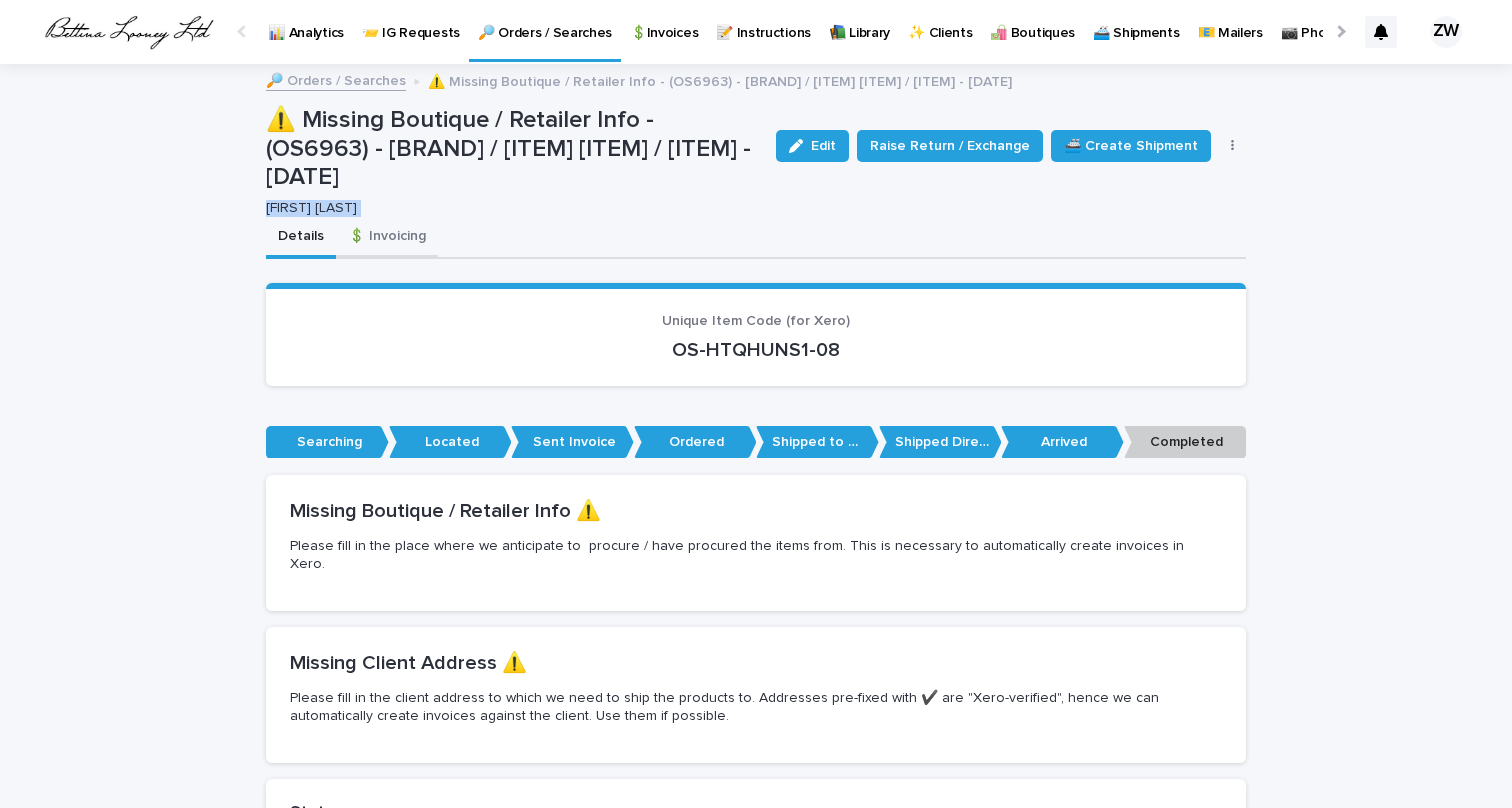 click on "💲 Invoicing" at bounding box center [387, 238] 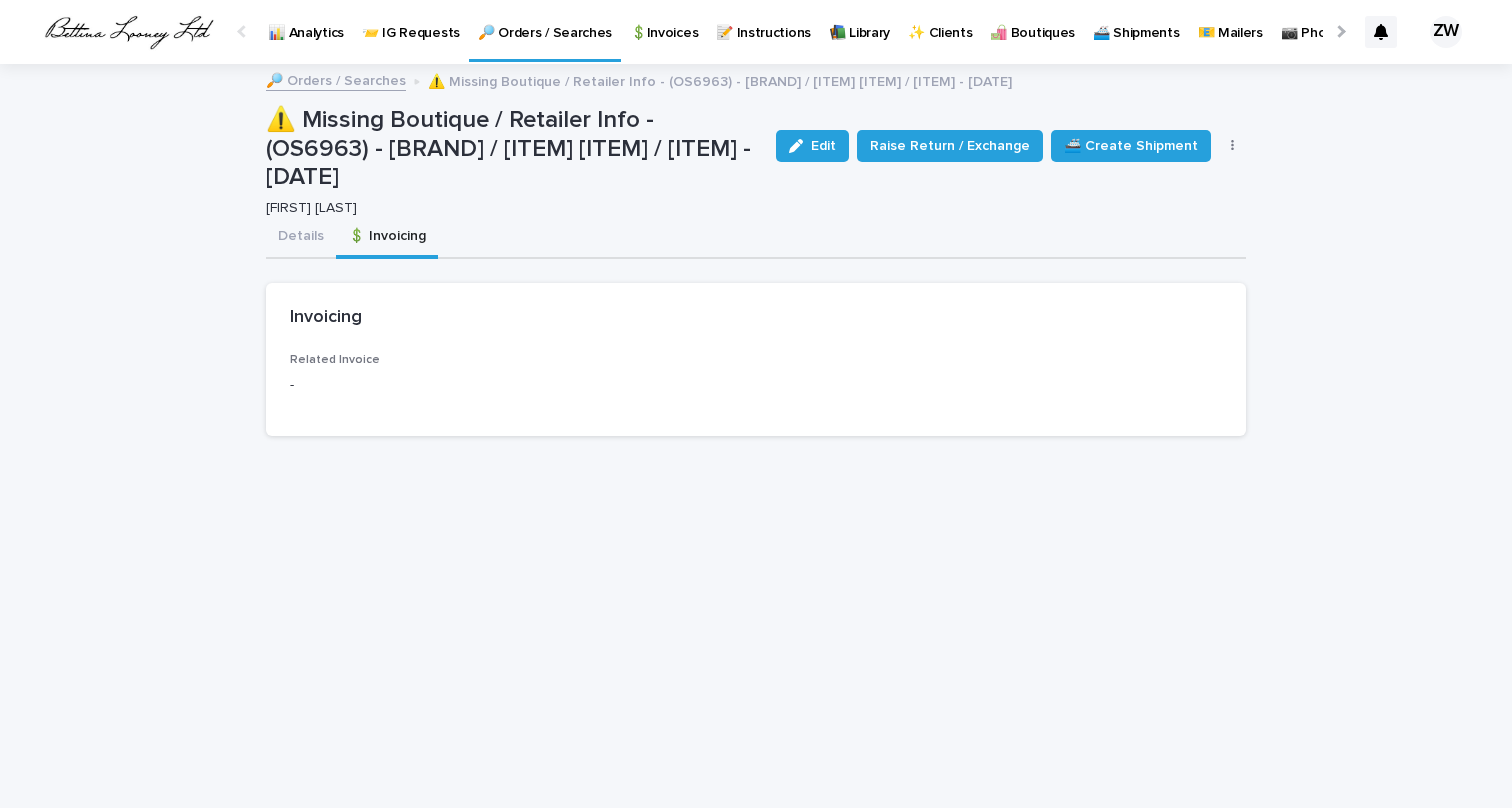 click on "Related Invoice" at bounding box center [517, 360] 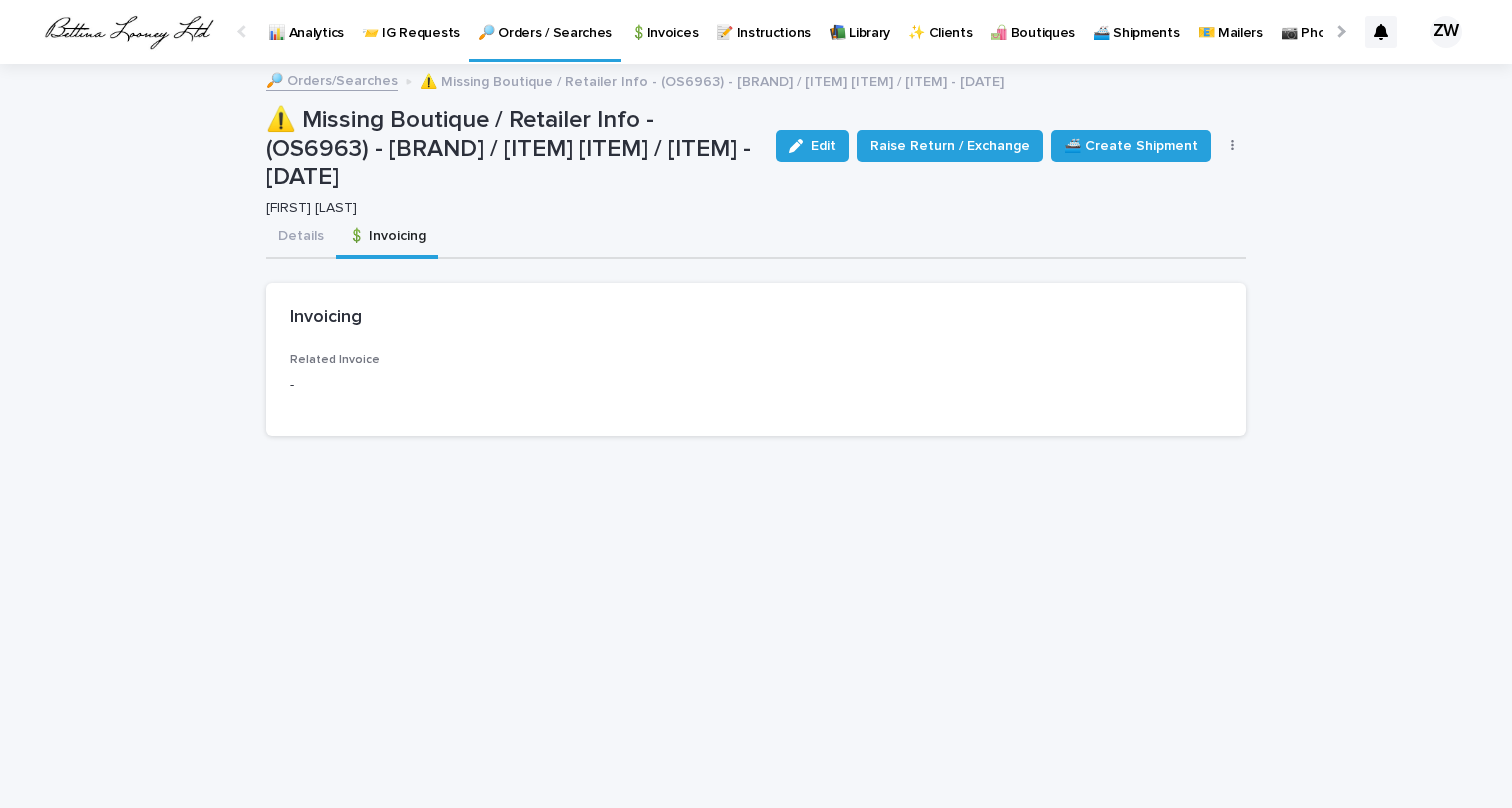 click on "🔎 Orders / Searches" at bounding box center (545, 21) 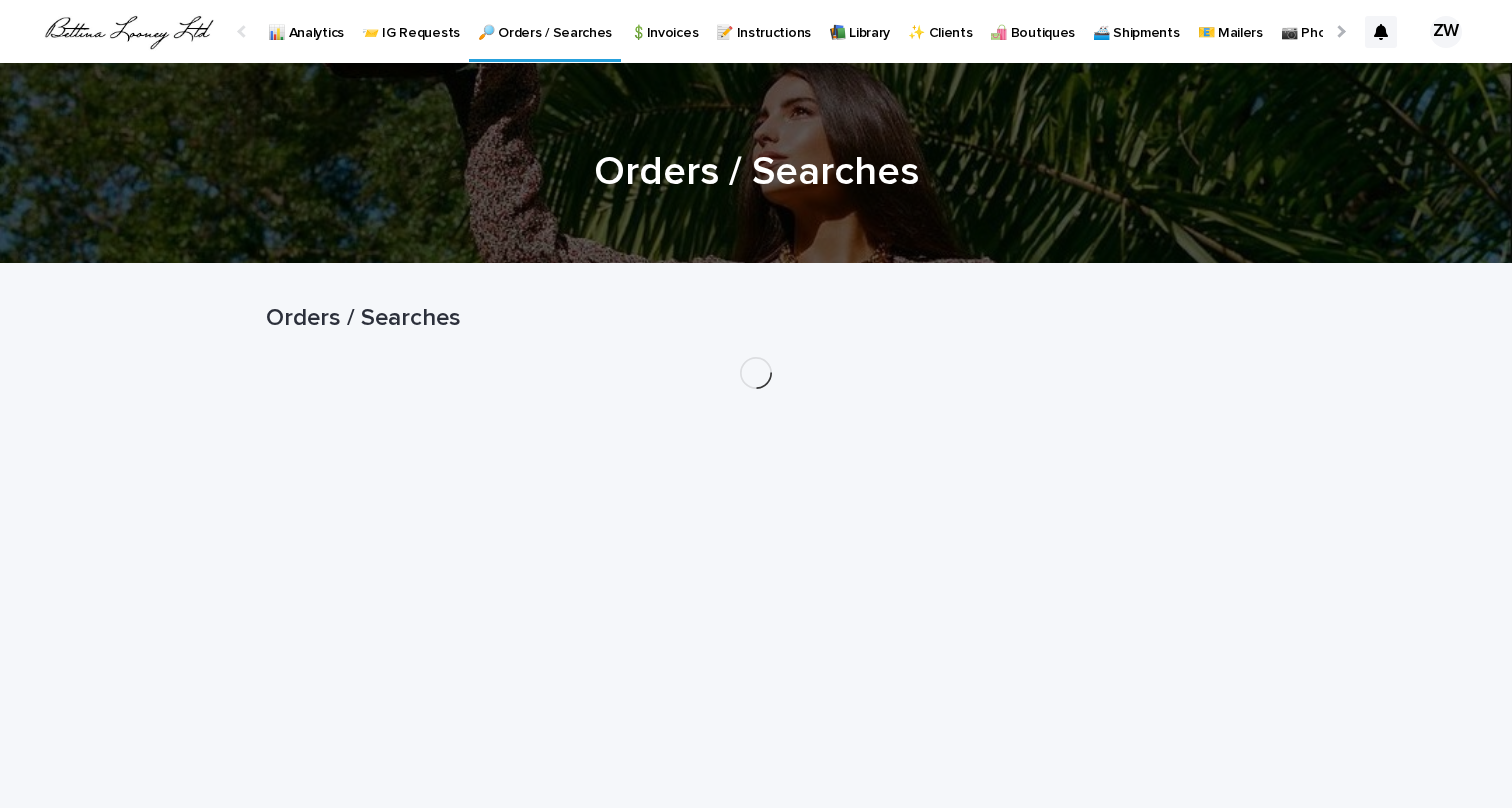 click on "💲Invoices" at bounding box center (664, 21) 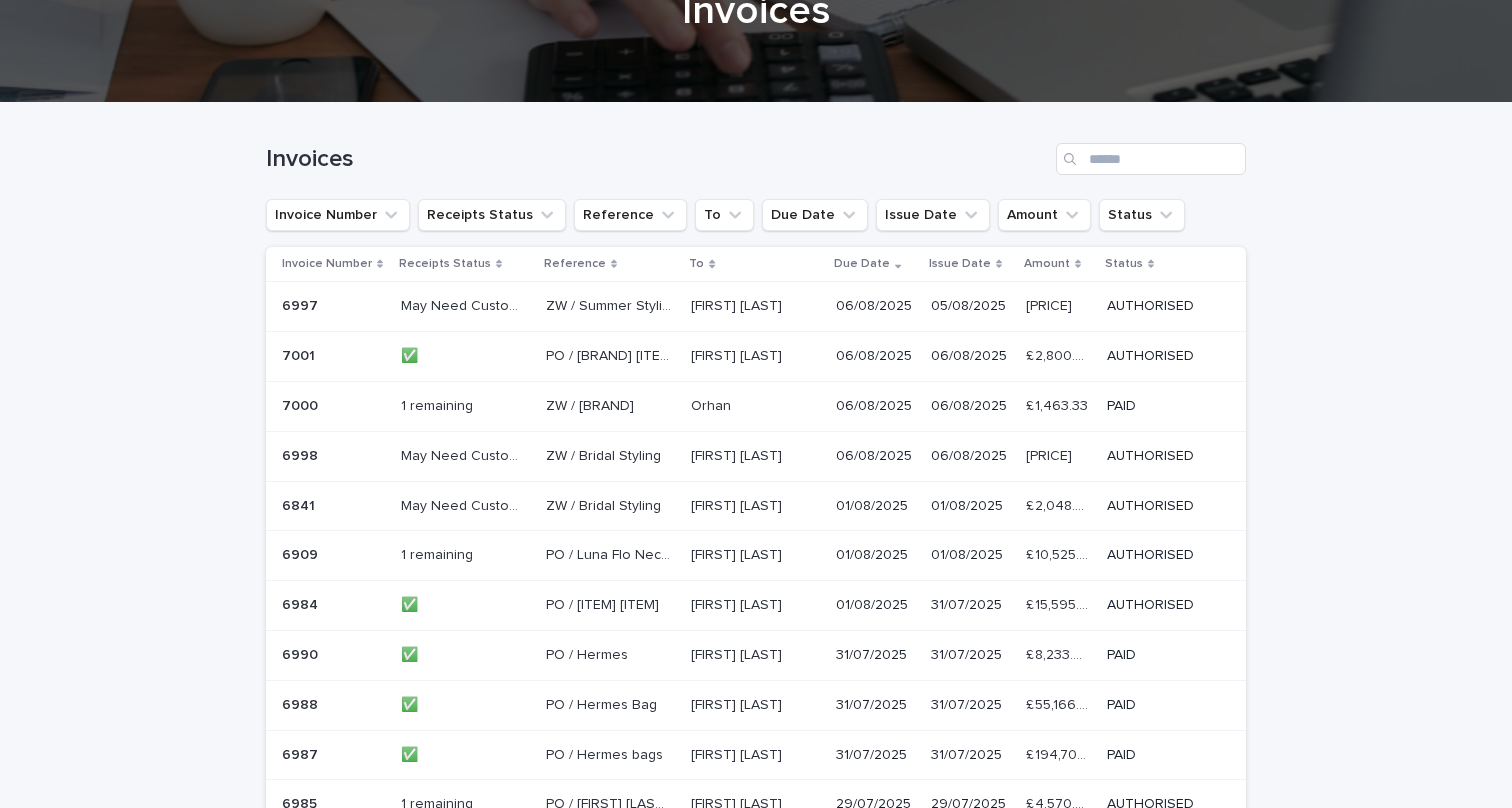 scroll, scrollTop: 0, scrollLeft: 0, axis: both 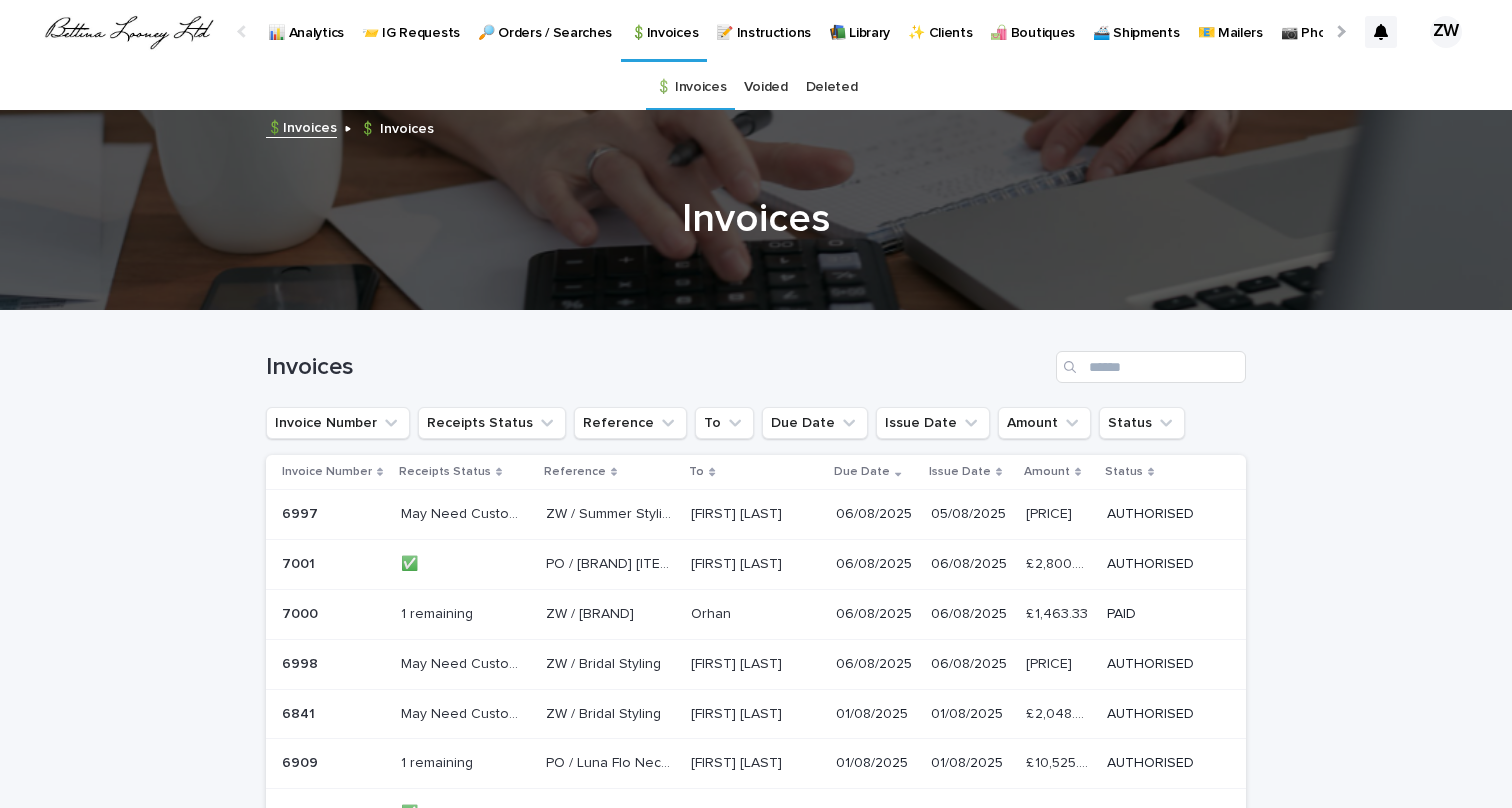 click on "🔎 Orders / Searches" at bounding box center (545, 21) 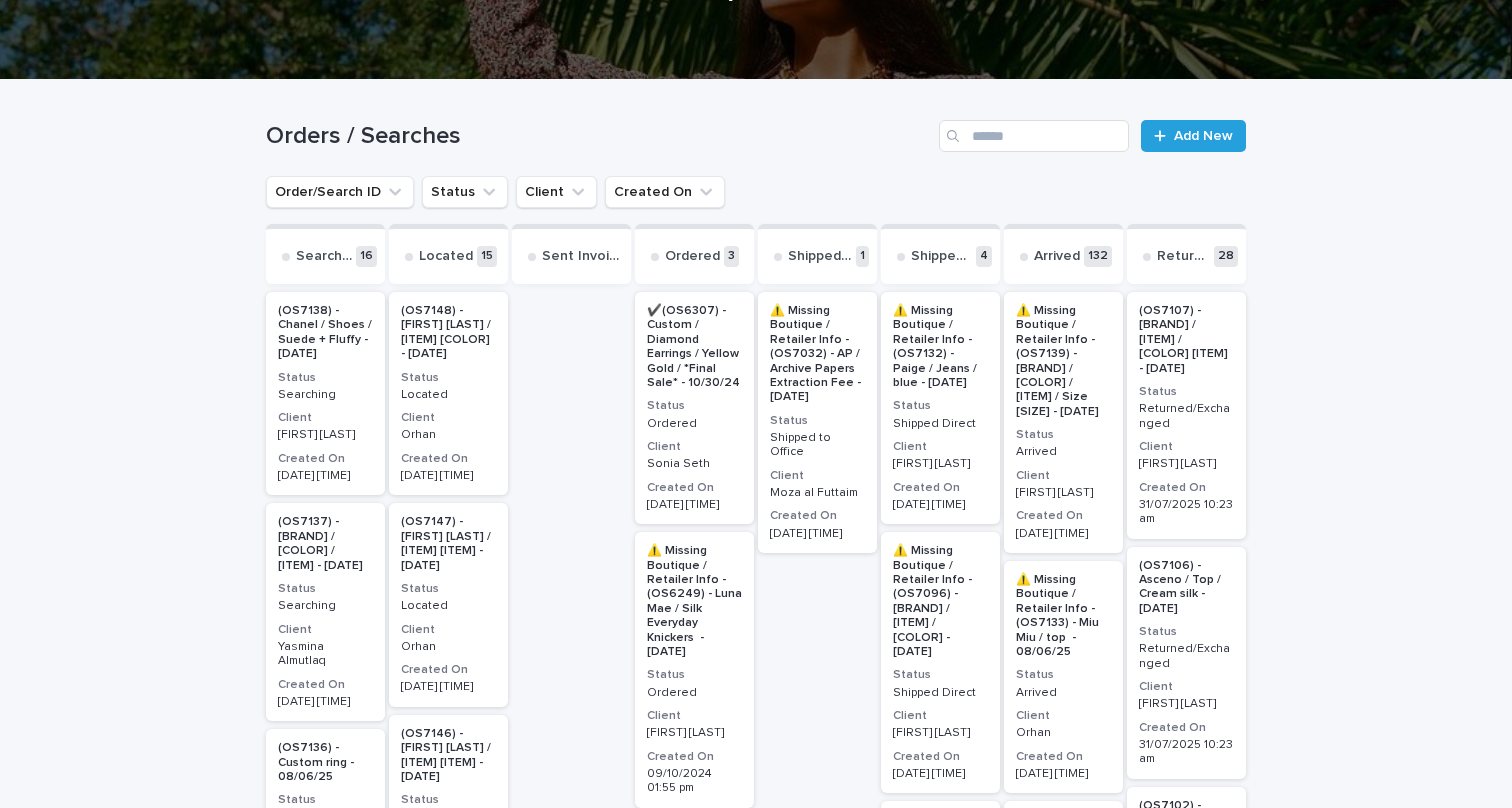 scroll, scrollTop: 0, scrollLeft: 0, axis: both 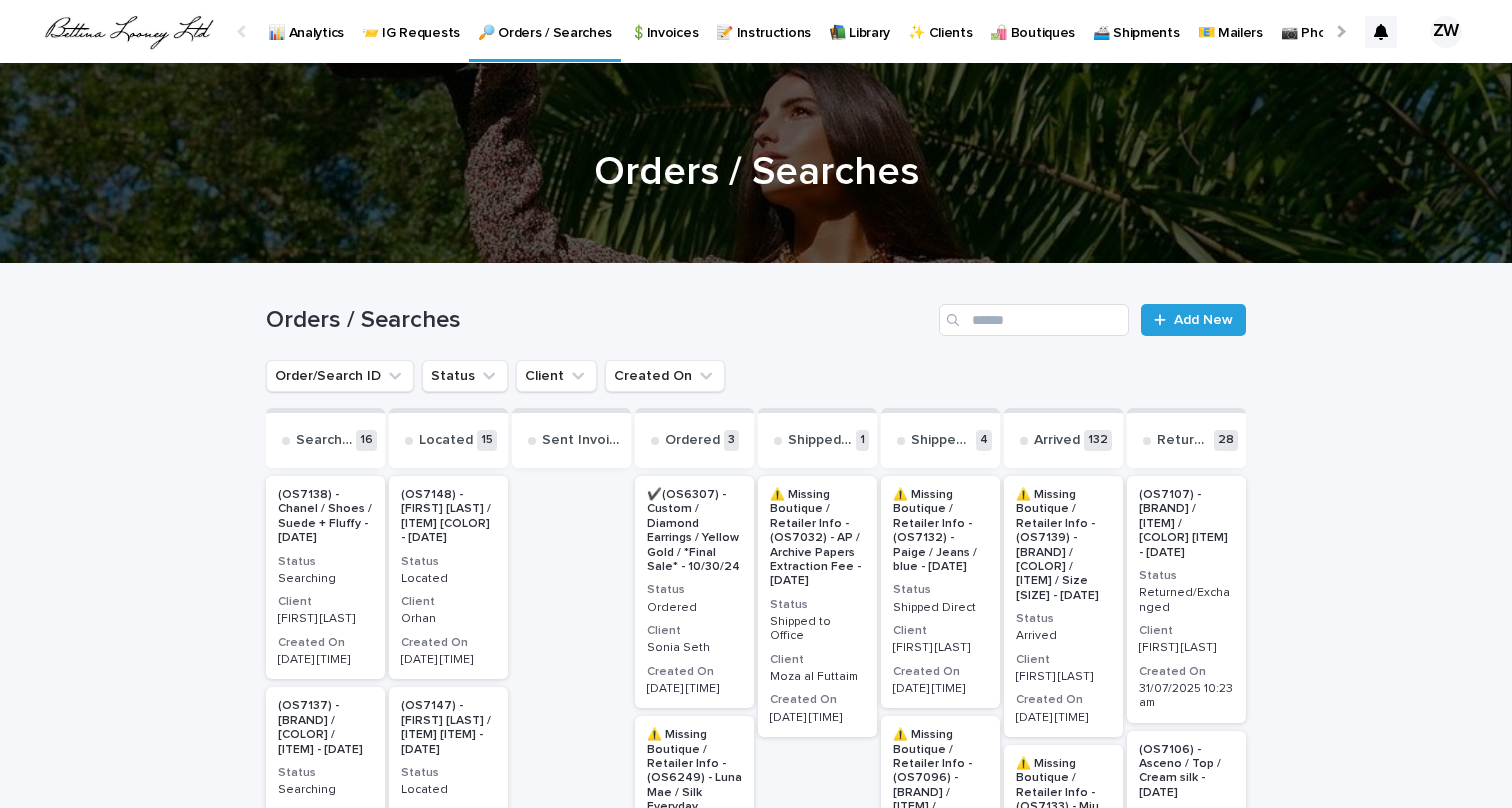 click on "📨 IG Requests" at bounding box center [411, 21] 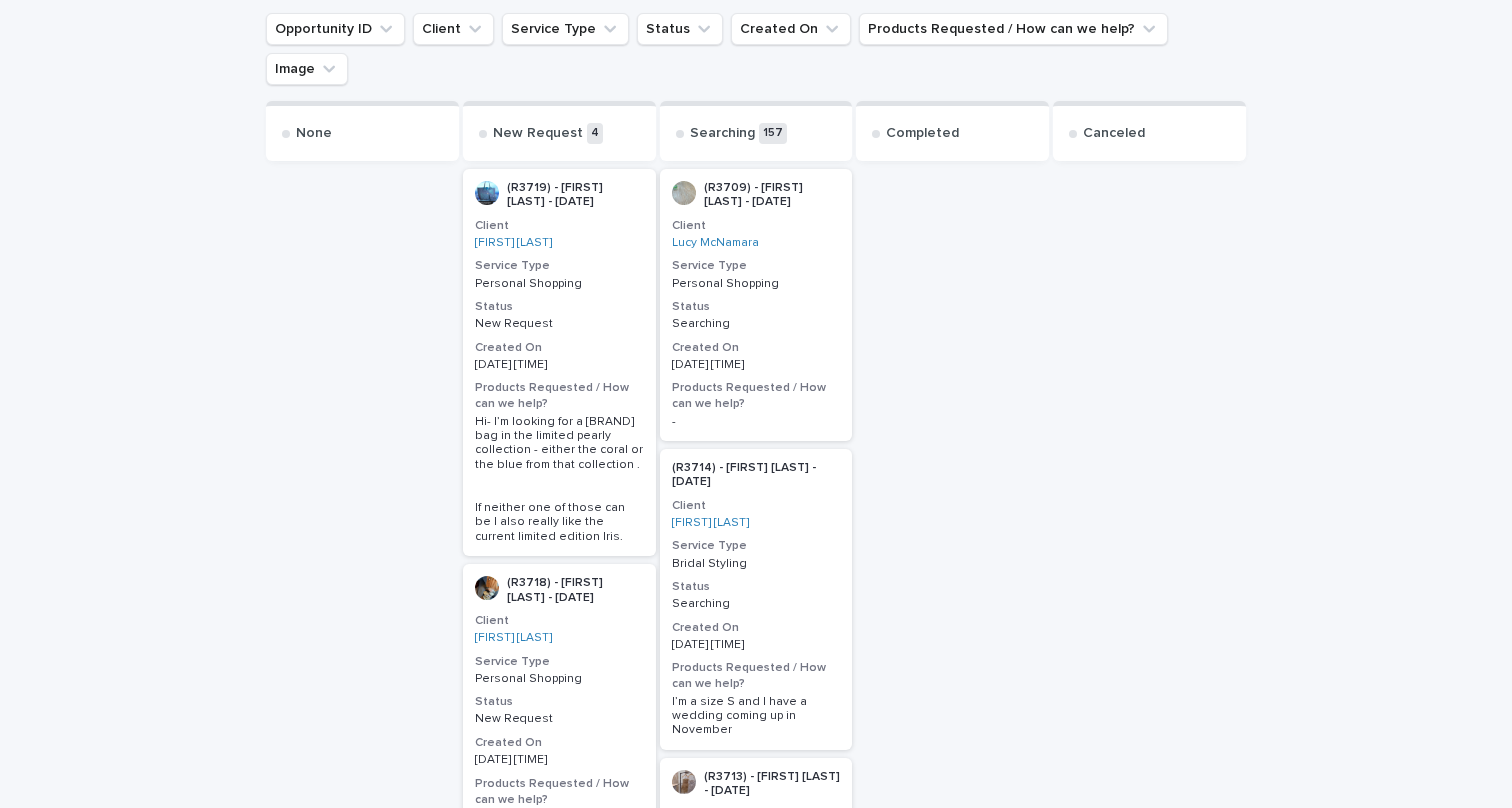 scroll, scrollTop: 356, scrollLeft: 0, axis: vertical 